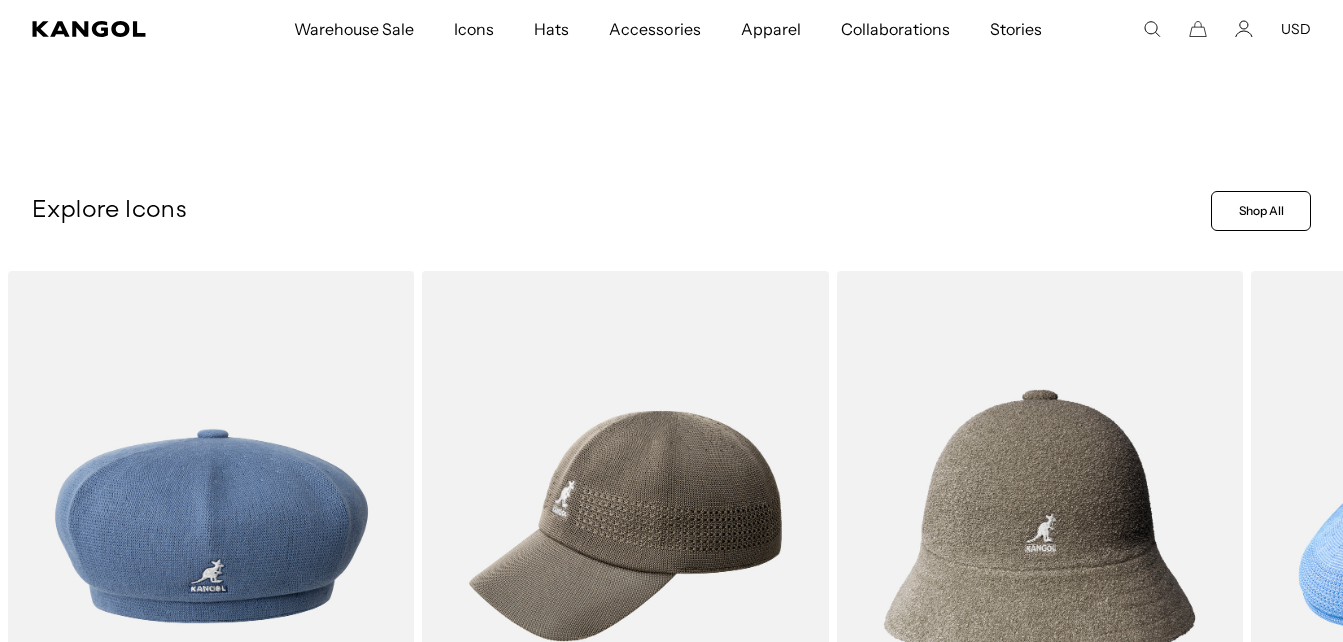scroll, scrollTop: 508, scrollLeft: 0, axis: vertical 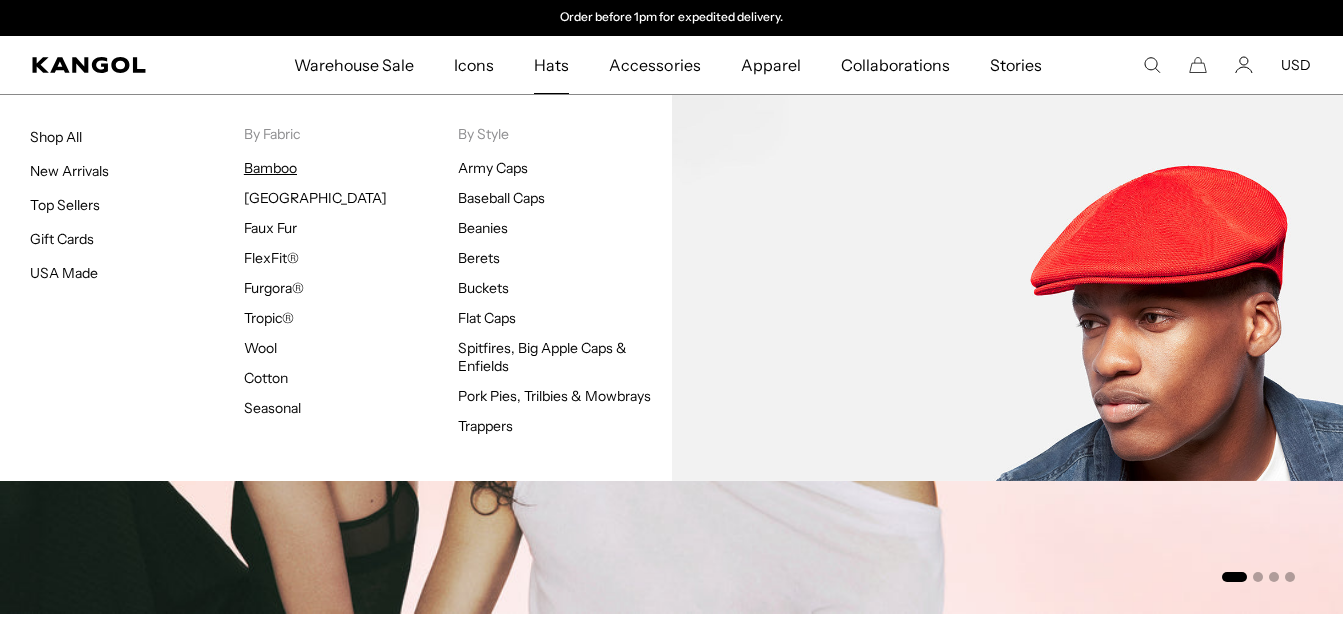 click on "Bamboo" at bounding box center [270, 168] 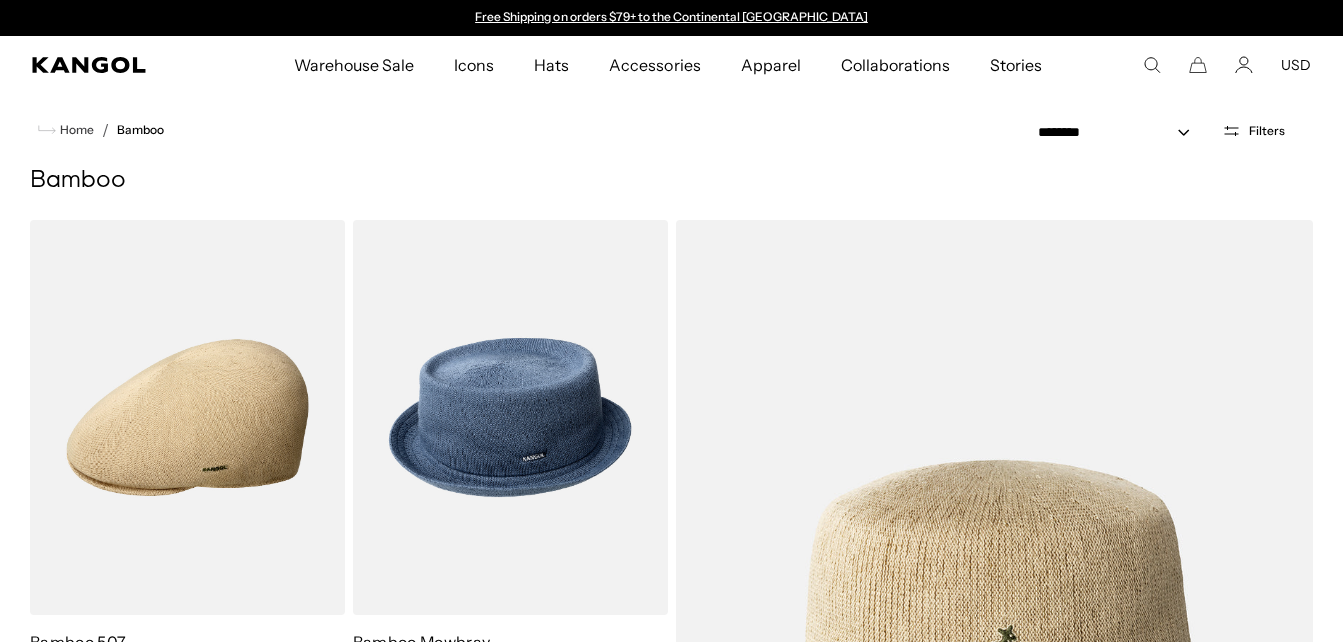 scroll, scrollTop: 0, scrollLeft: 0, axis: both 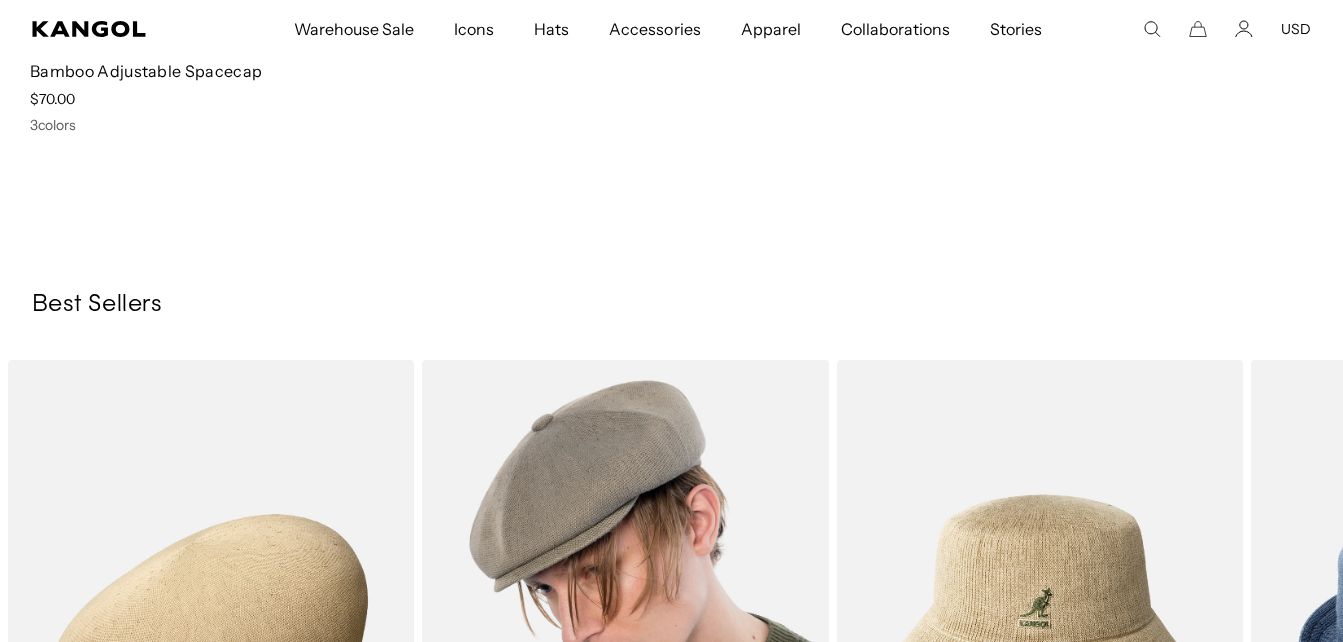 click at bounding box center (625, 615) 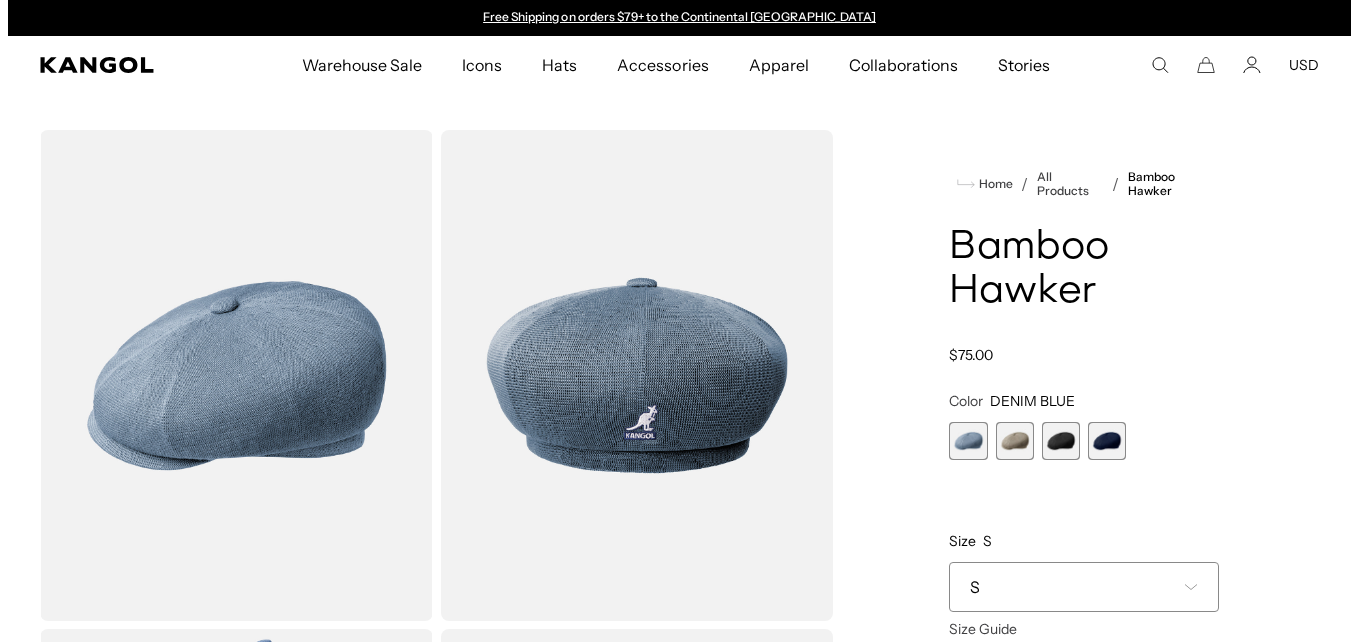scroll, scrollTop: 0, scrollLeft: 0, axis: both 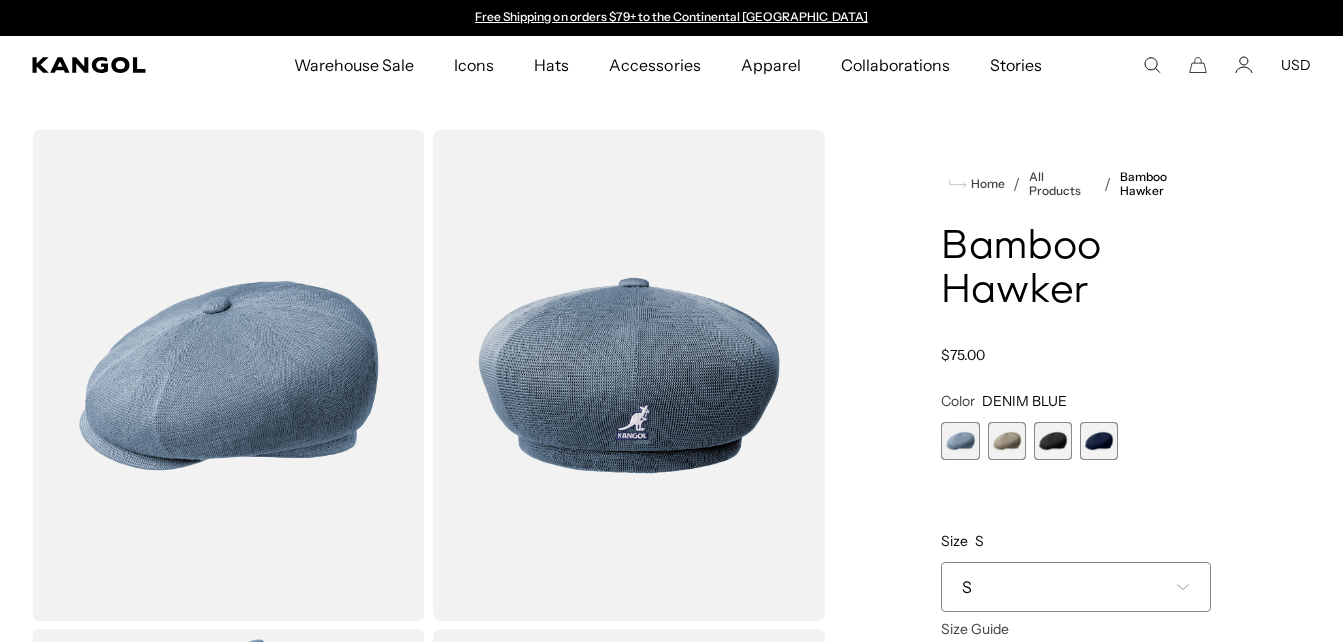 click 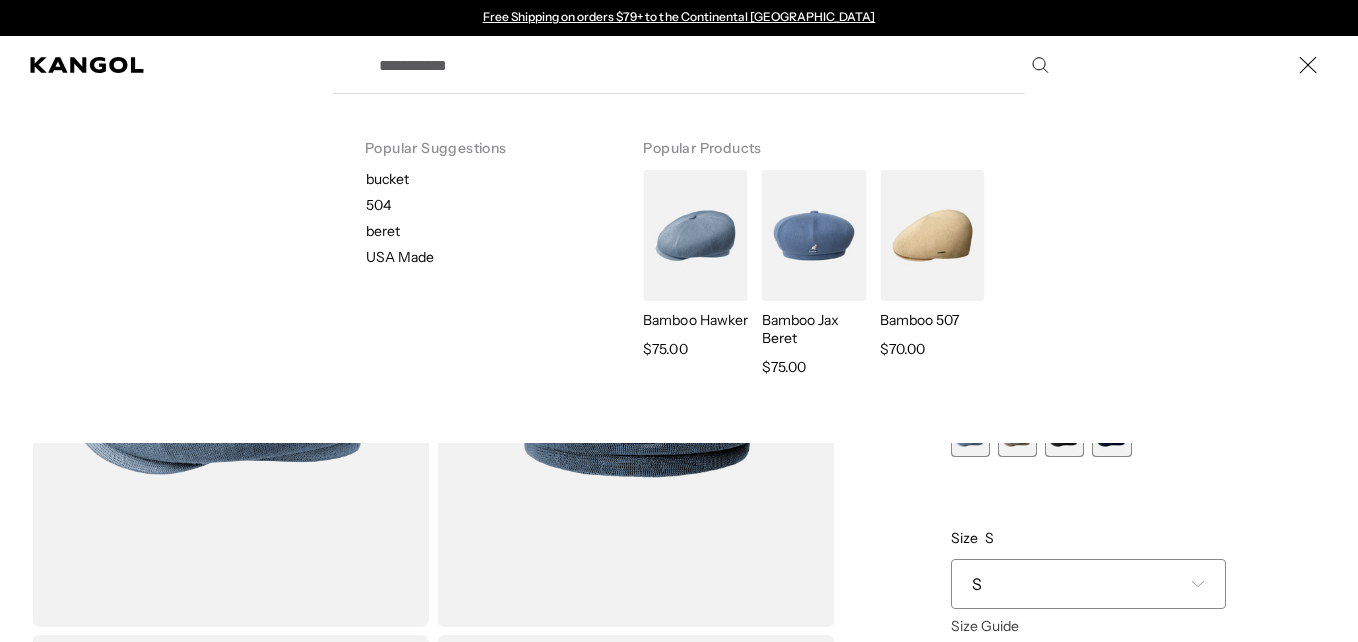 scroll, scrollTop: 0, scrollLeft: 0, axis: both 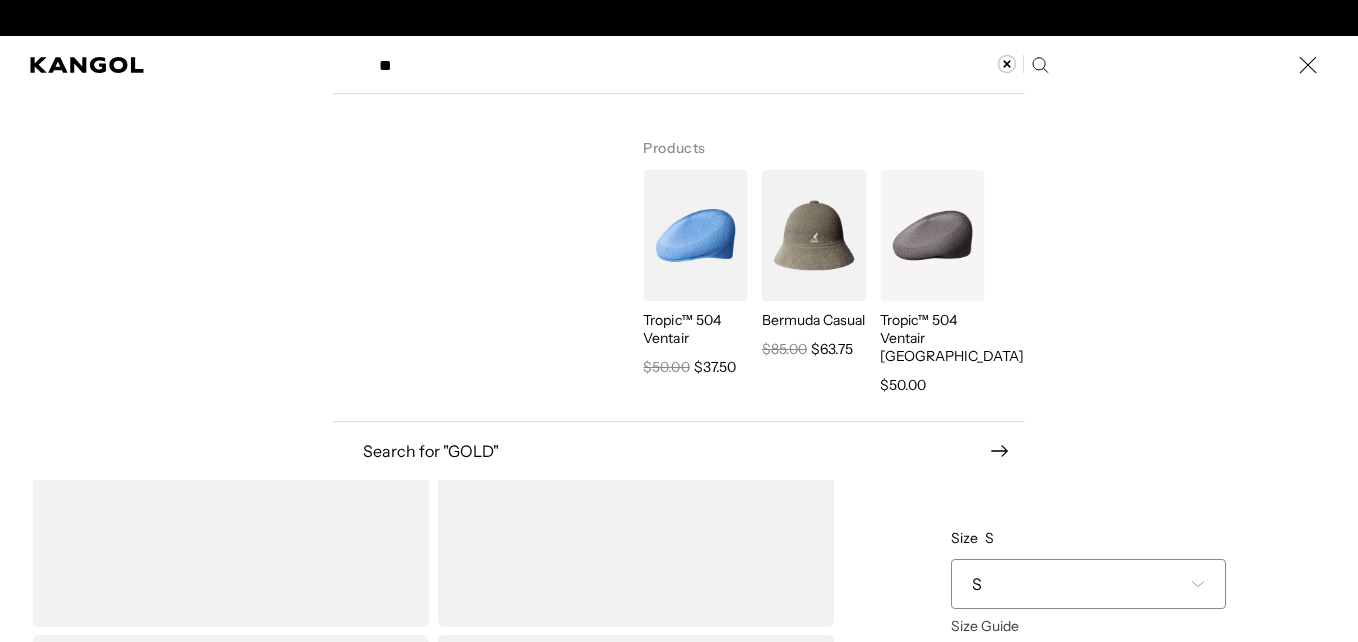 type on "*" 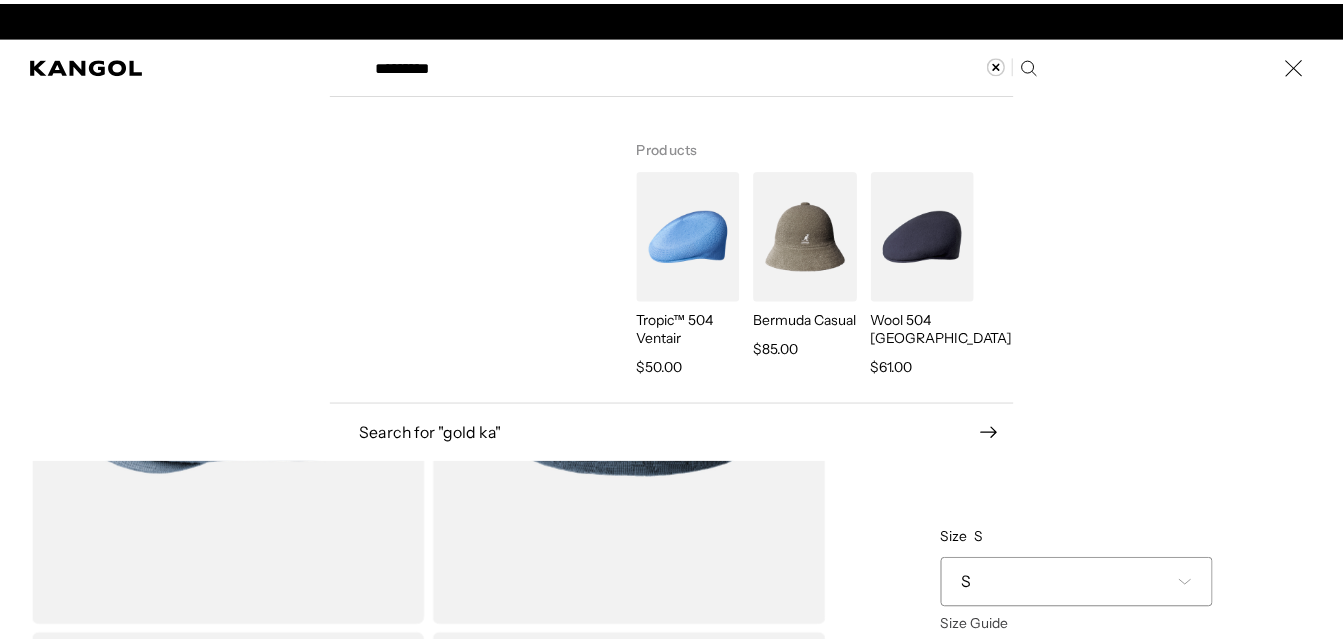 scroll, scrollTop: 0, scrollLeft: 0, axis: both 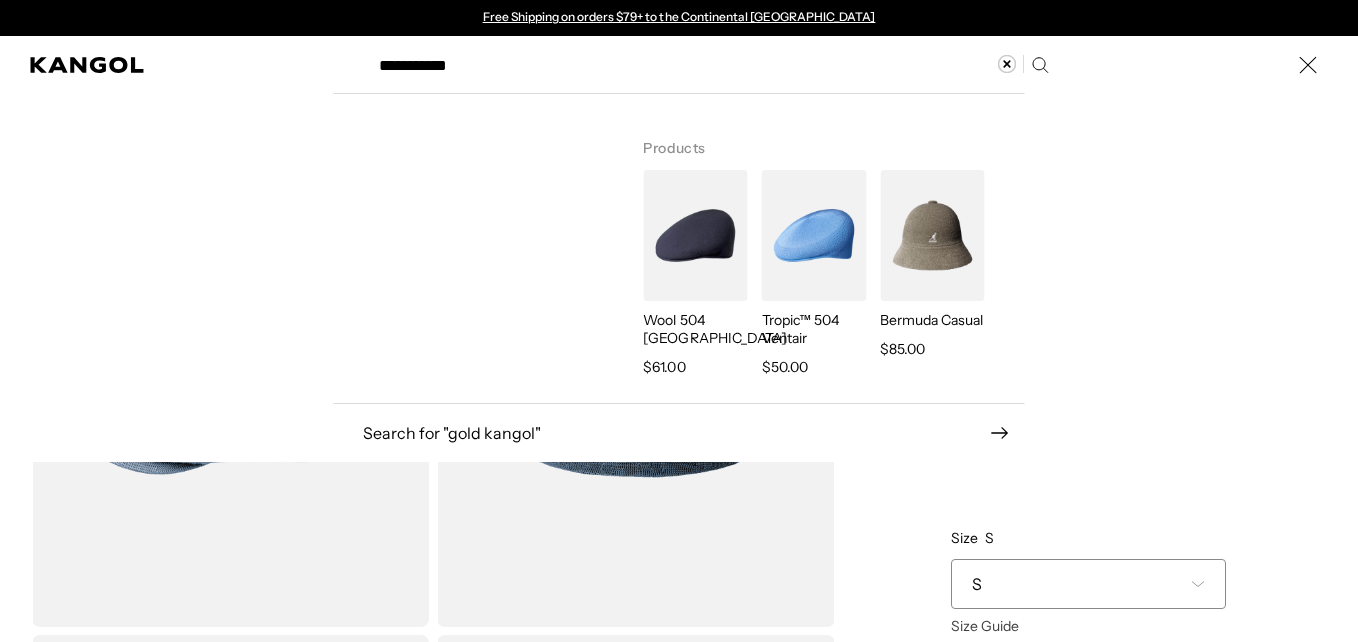 type on "**********" 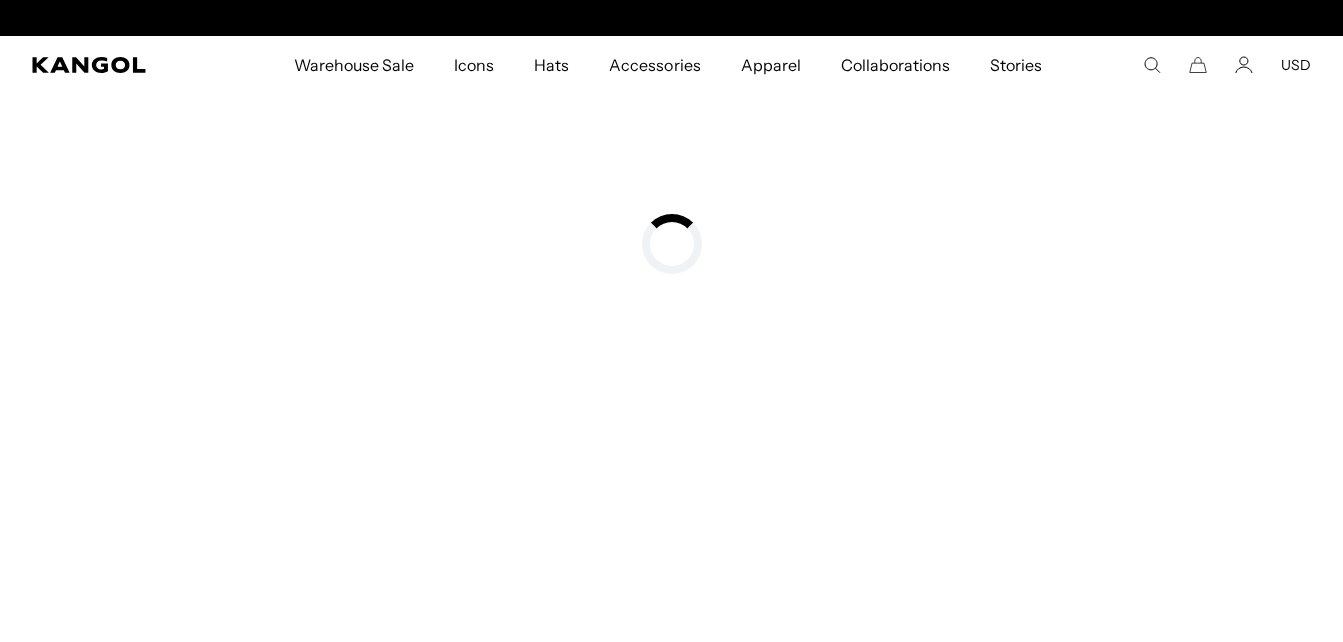 scroll, scrollTop: 0, scrollLeft: 412, axis: horizontal 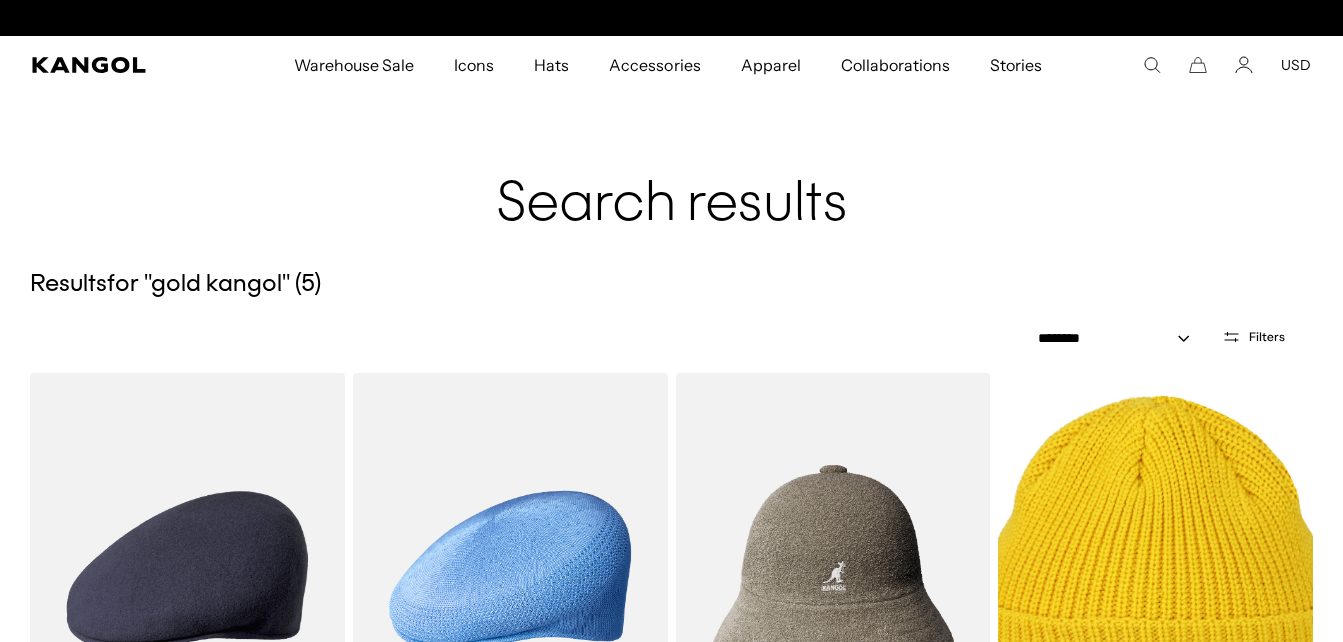 click 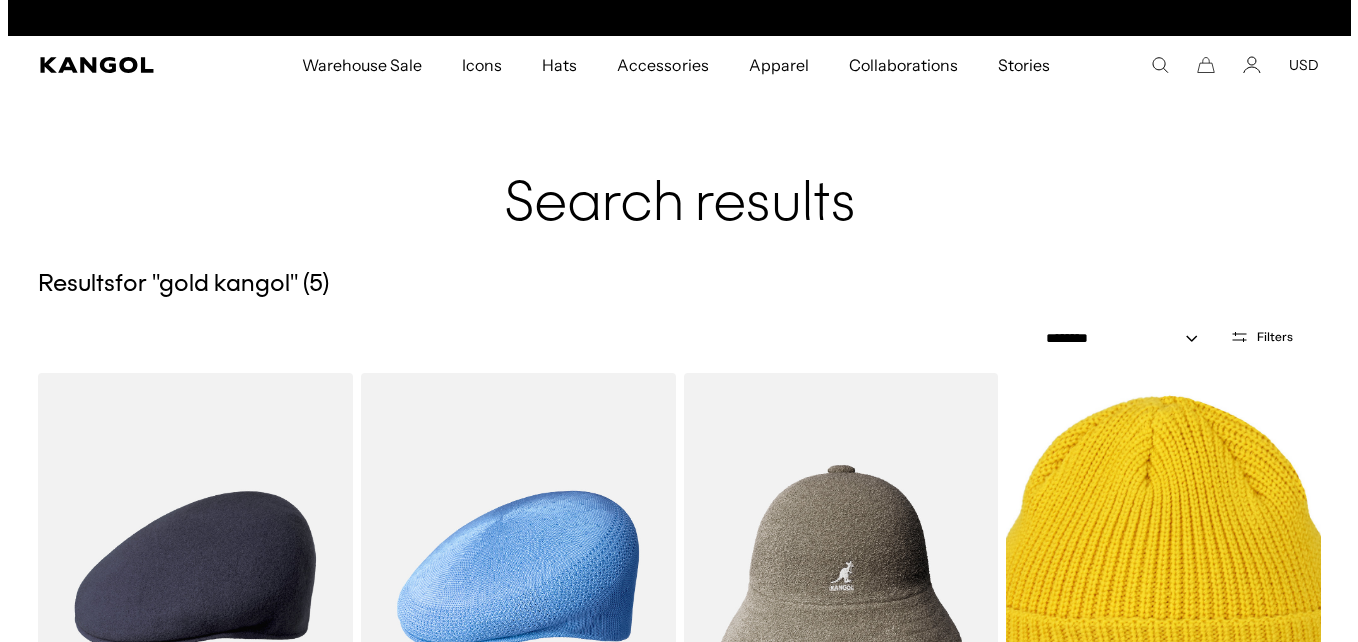 scroll, scrollTop: 0, scrollLeft: 0, axis: both 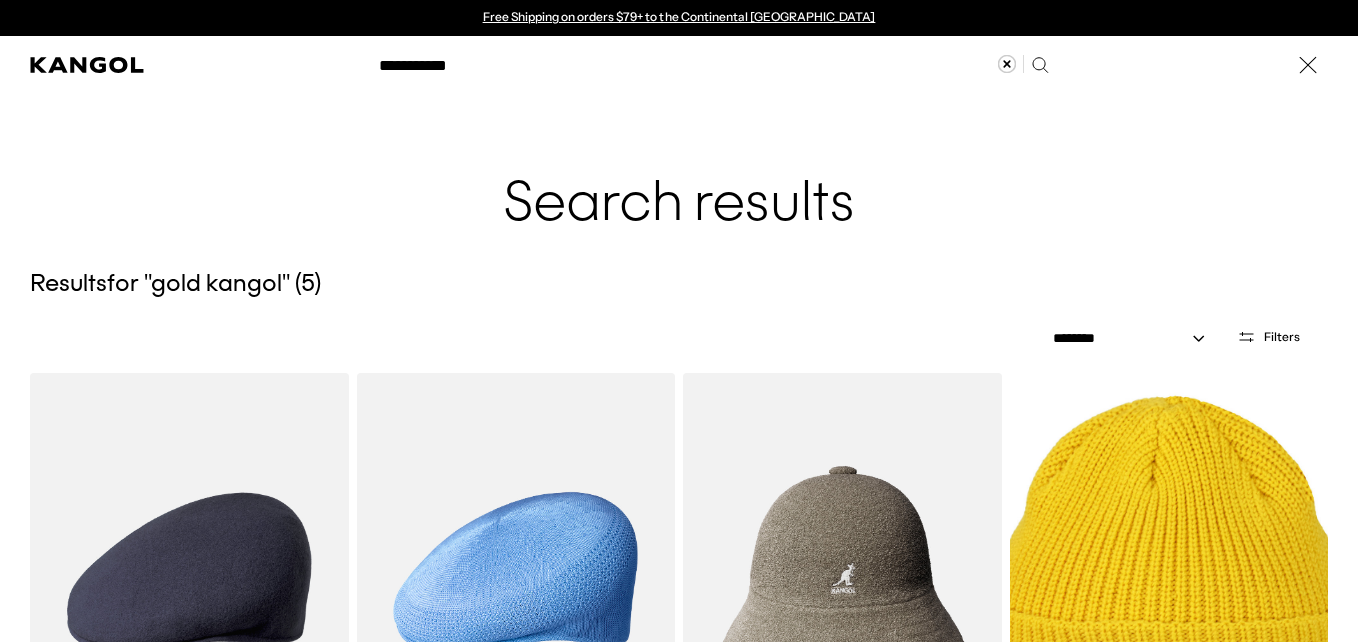click on "**********" at bounding box center [712, 65] 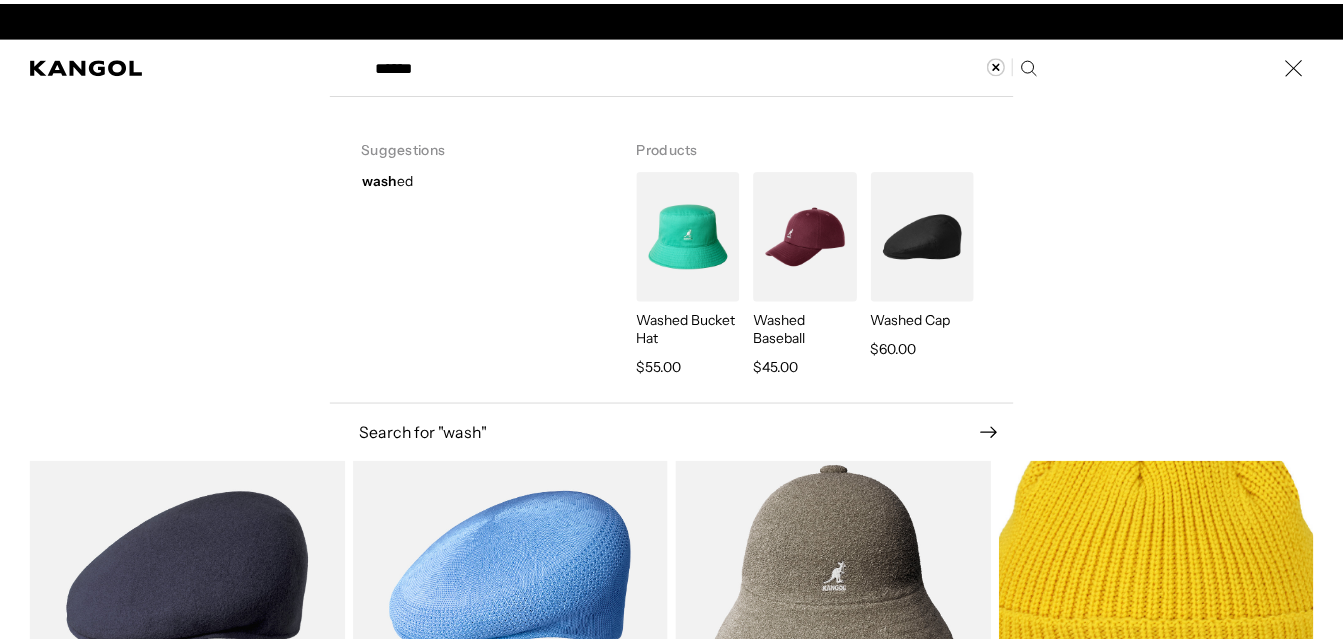 scroll, scrollTop: 0, scrollLeft: 0, axis: both 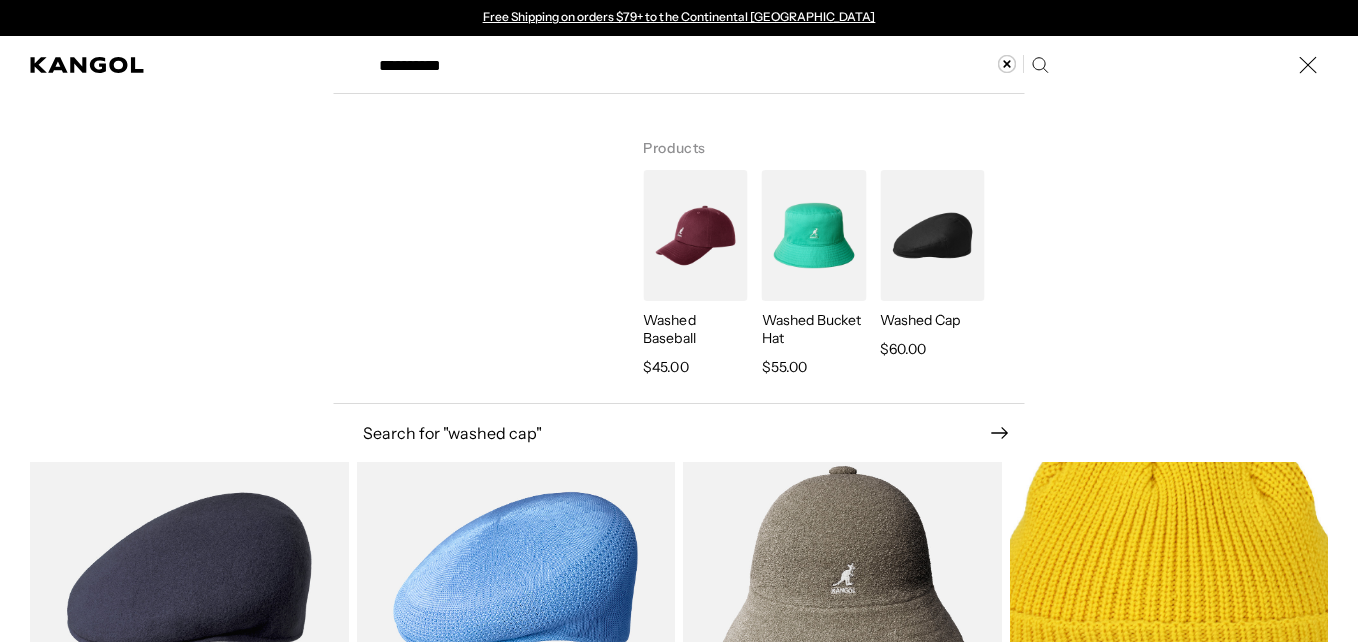 type on "**********" 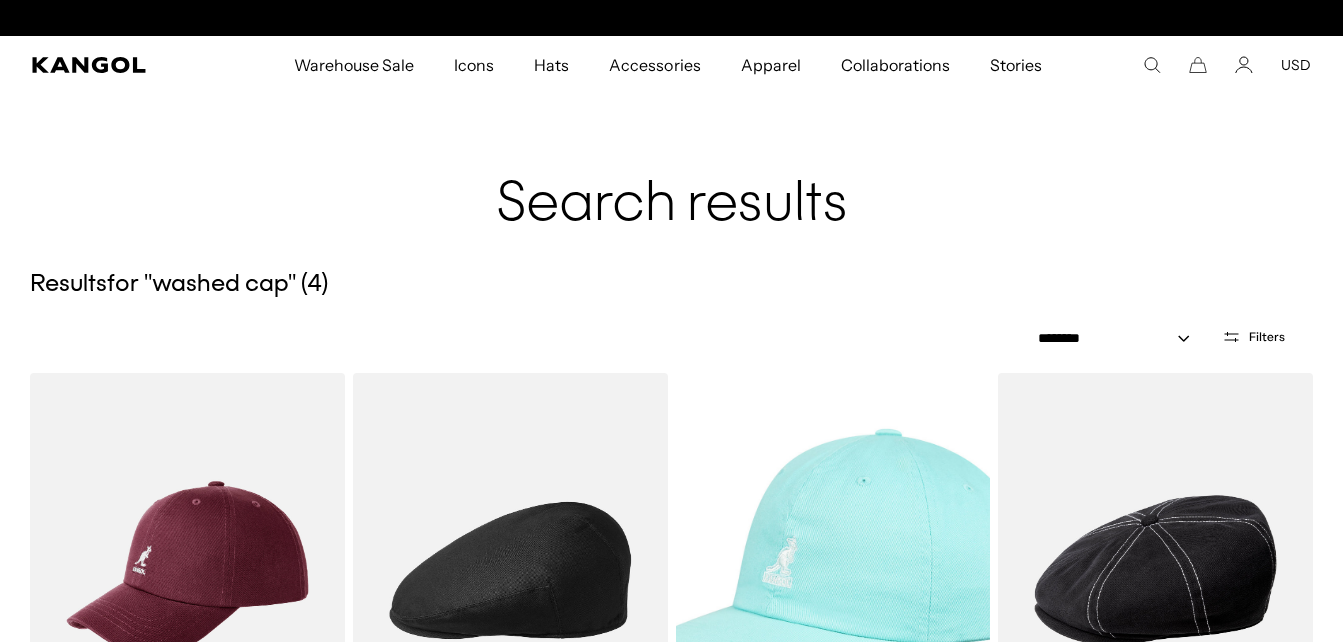 scroll, scrollTop: 0, scrollLeft: 412, axis: horizontal 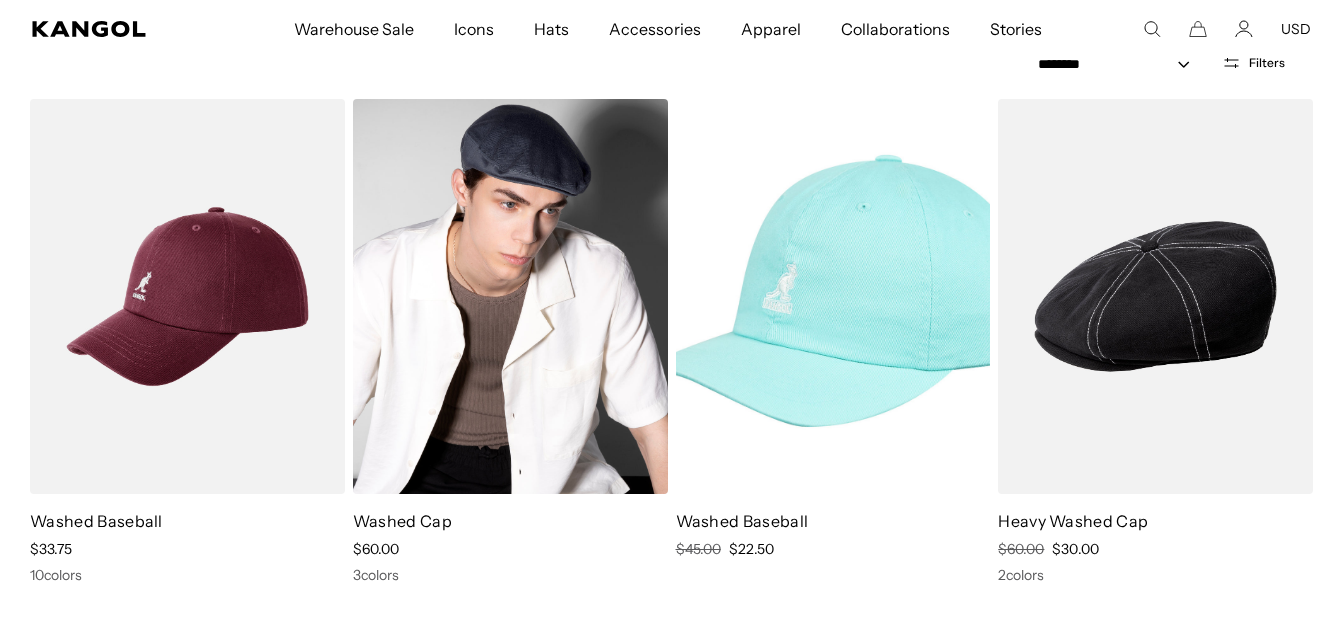 click at bounding box center (510, 296) 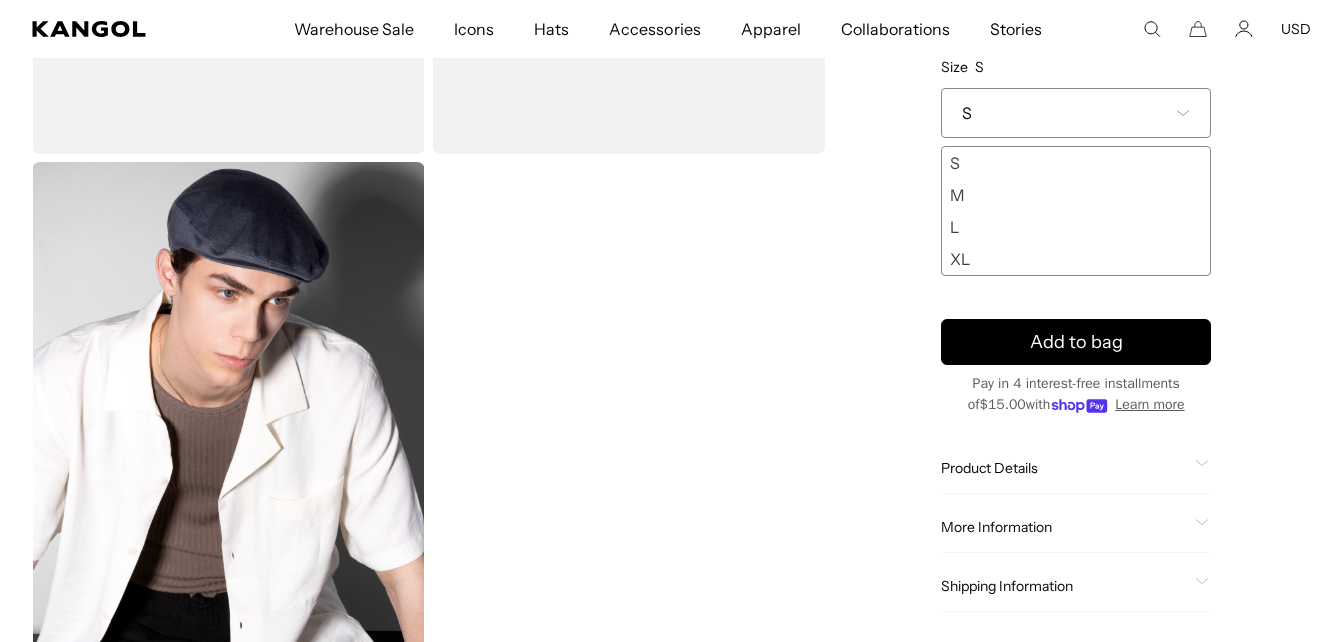 scroll, scrollTop: 203, scrollLeft: 0, axis: vertical 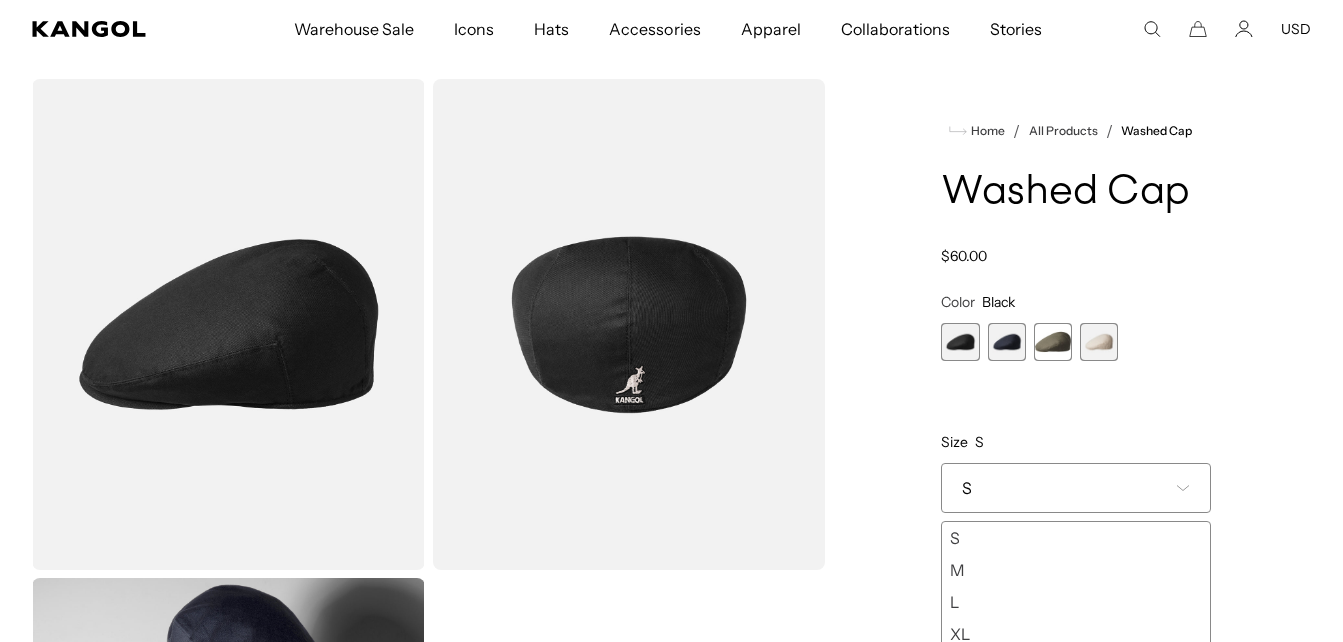 click at bounding box center [1007, 342] 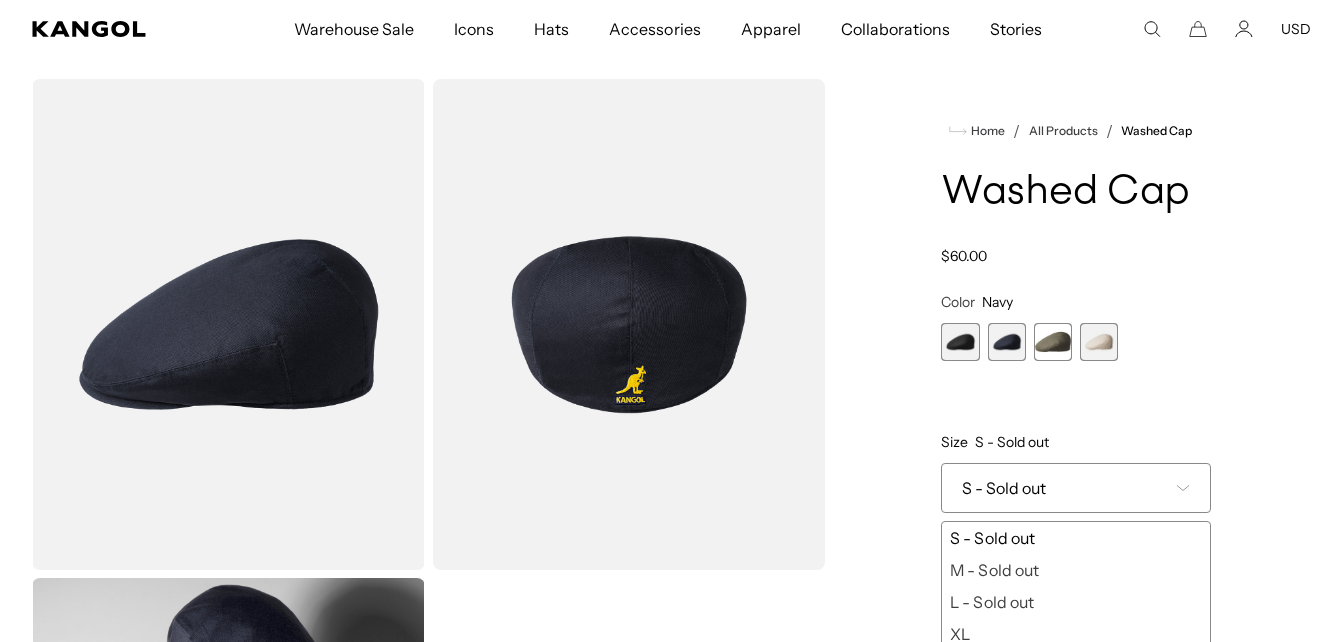scroll, scrollTop: 0, scrollLeft: 412, axis: horizontal 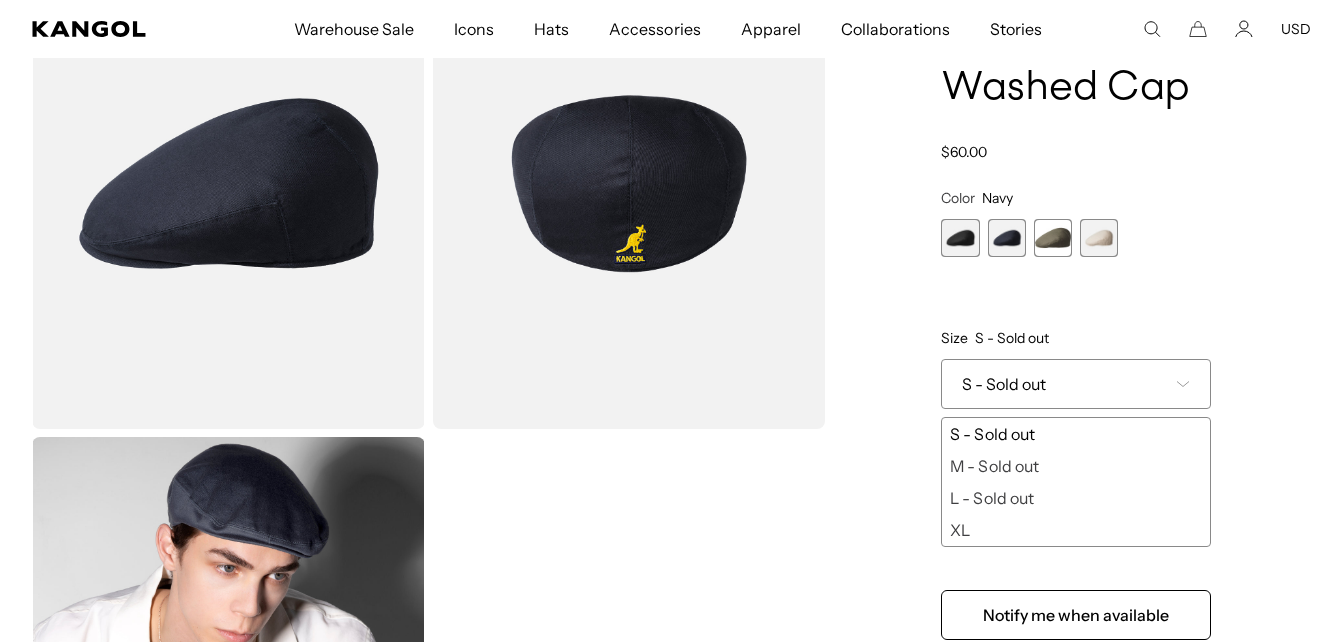 click on "XL" at bounding box center (1076, 531) 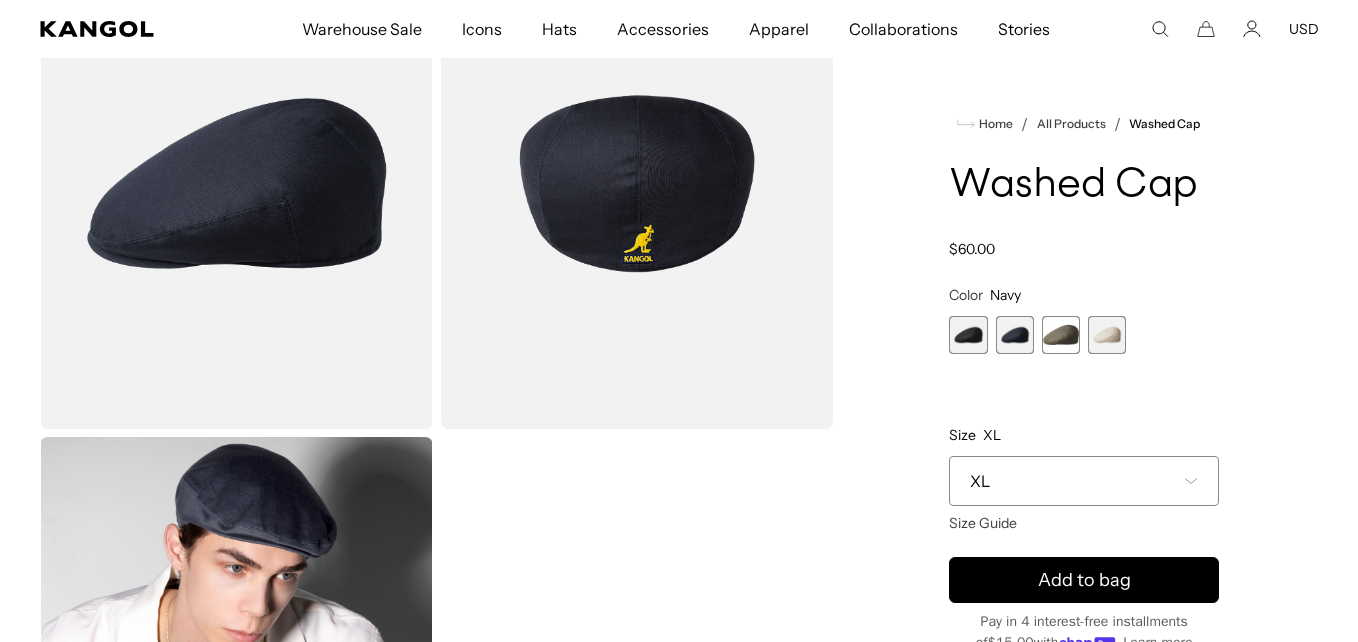 scroll, scrollTop: 0, scrollLeft: 412, axis: horizontal 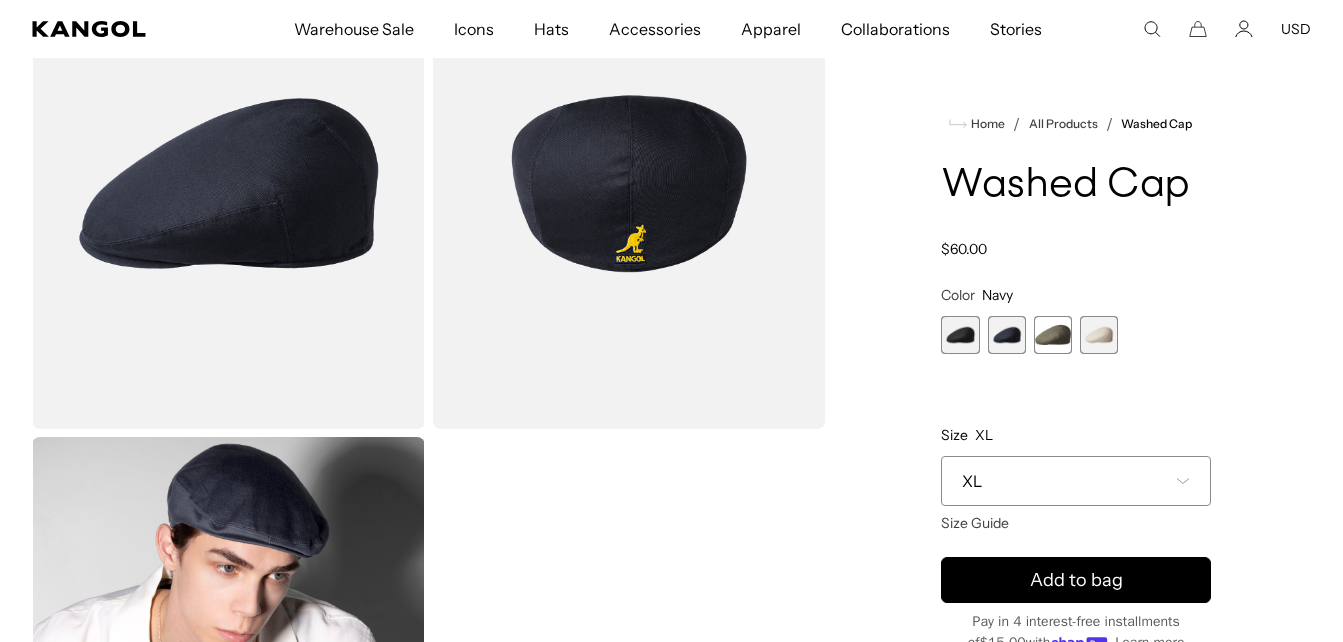 click at bounding box center [629, 183] 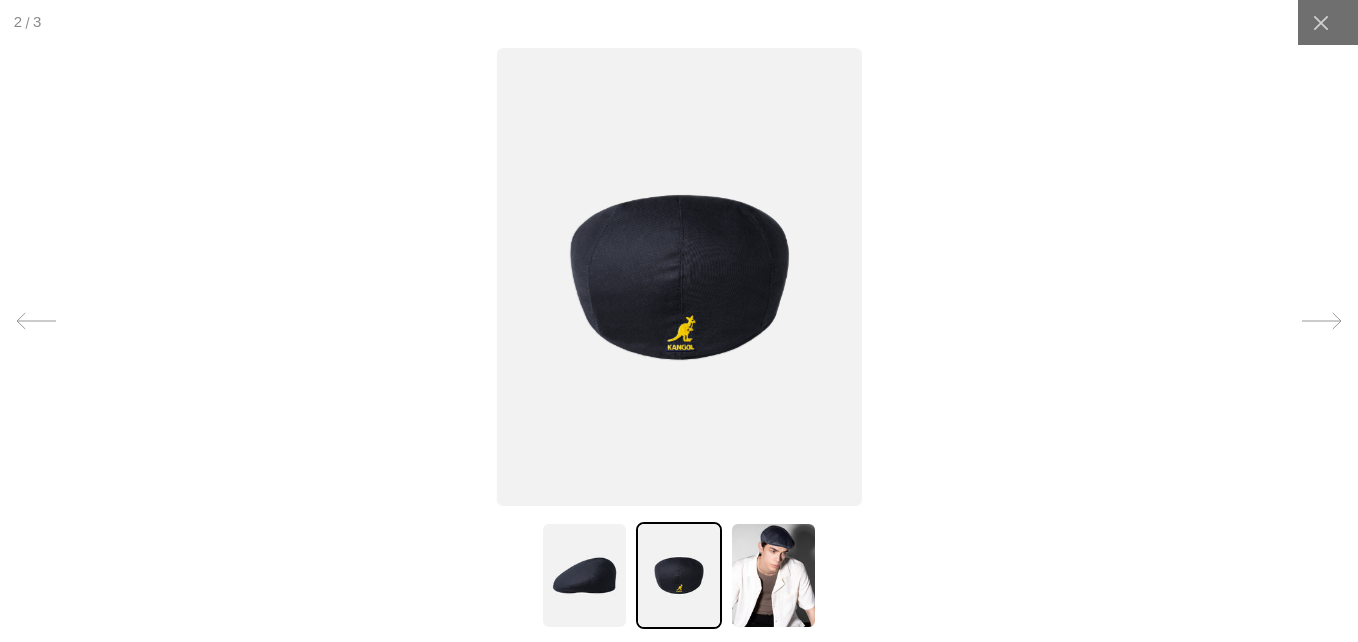scroll, scrollTop: 0, scrollLeft: 412, axis: horizontal 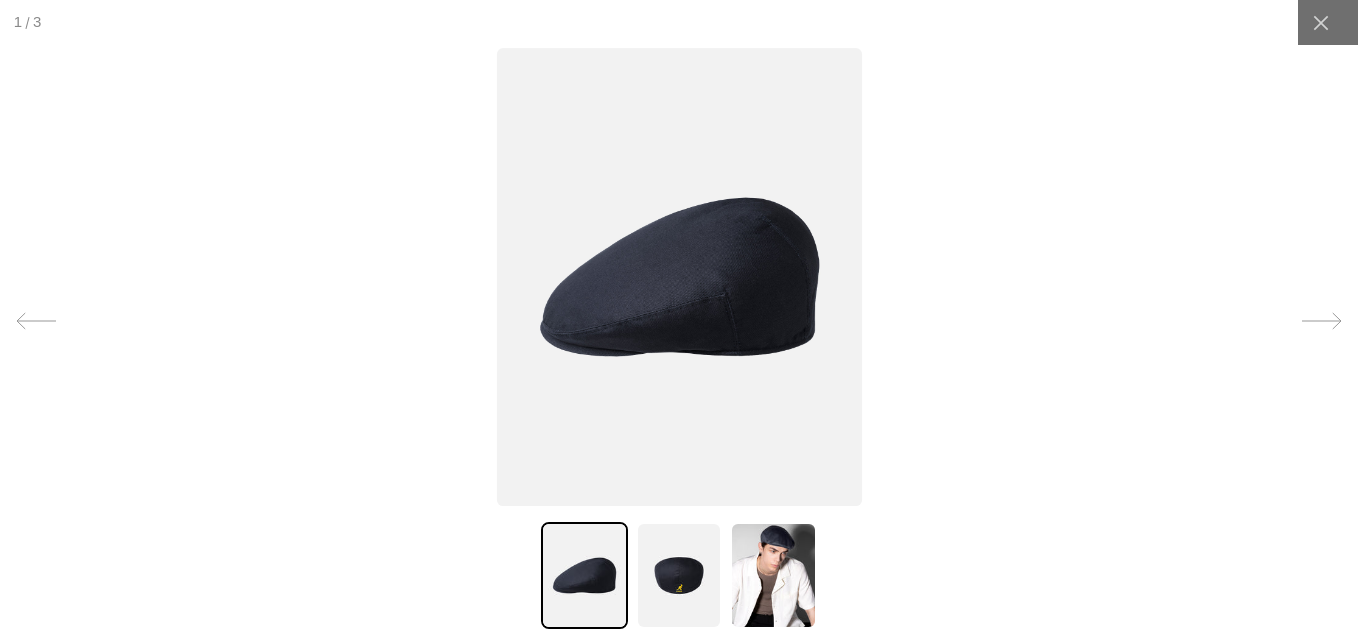 click at bounding box center (679, 575) 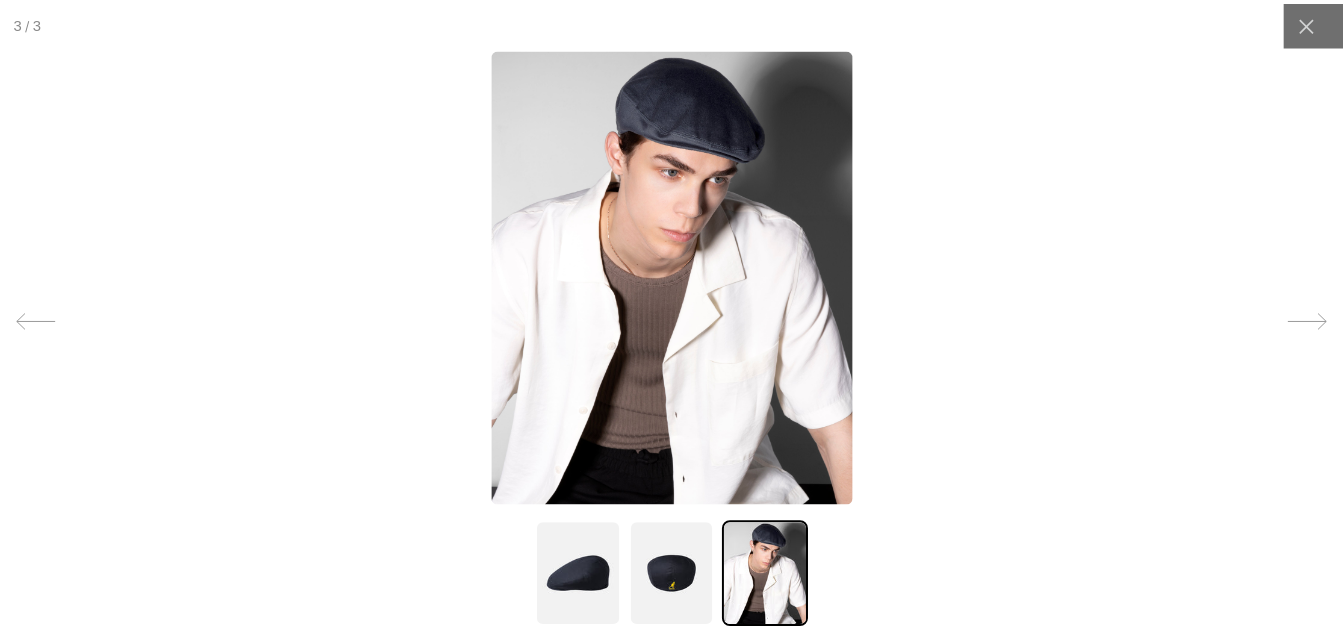 scroll, scrollTop: 0, scrollLeft: 412, axis: horizontal 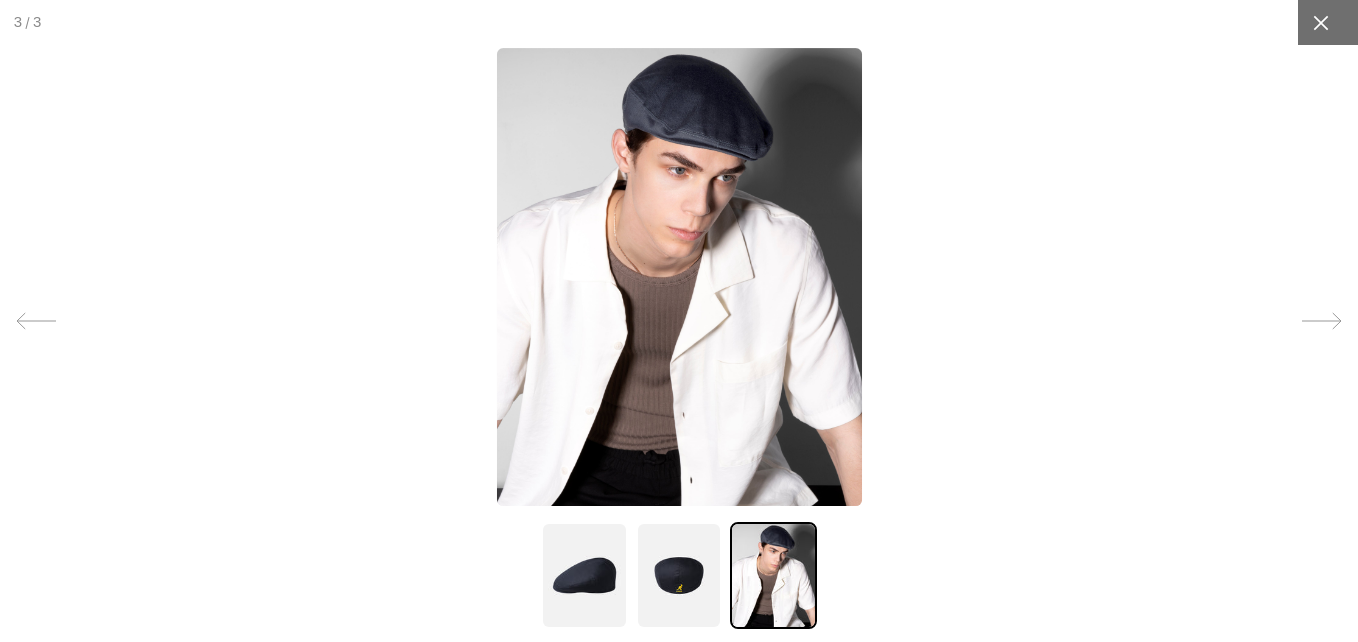 click 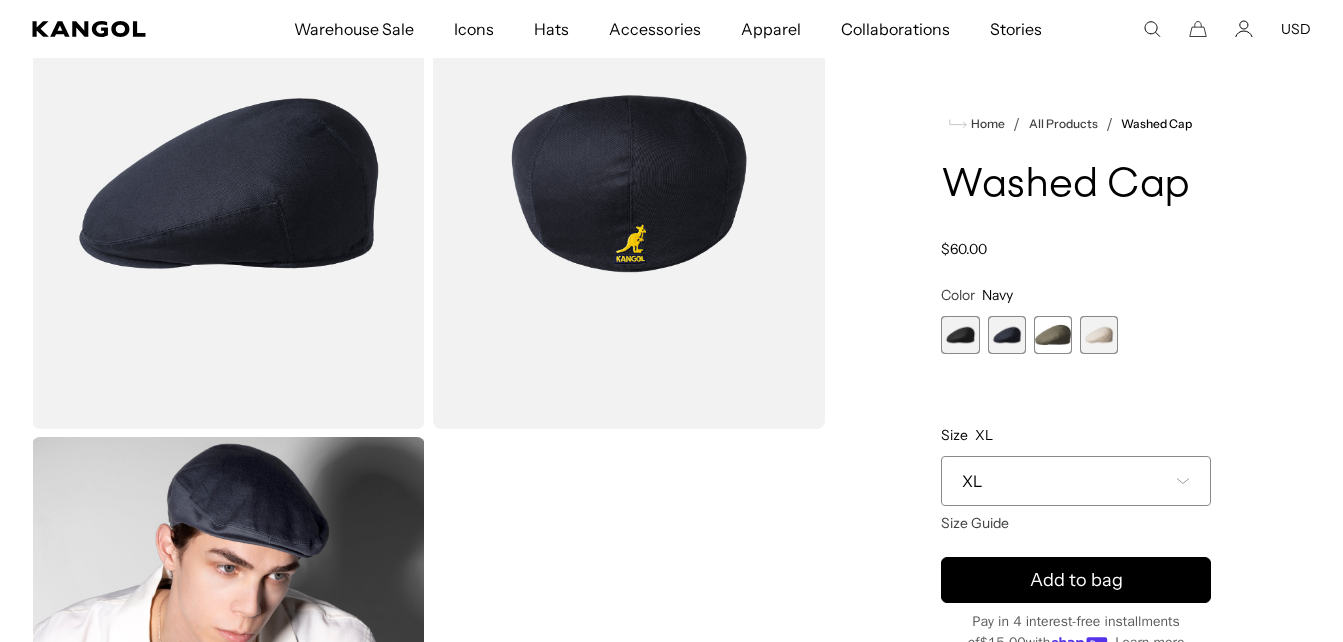 scroll, scrollTop: 0, scrollLeft: 0, axis: both 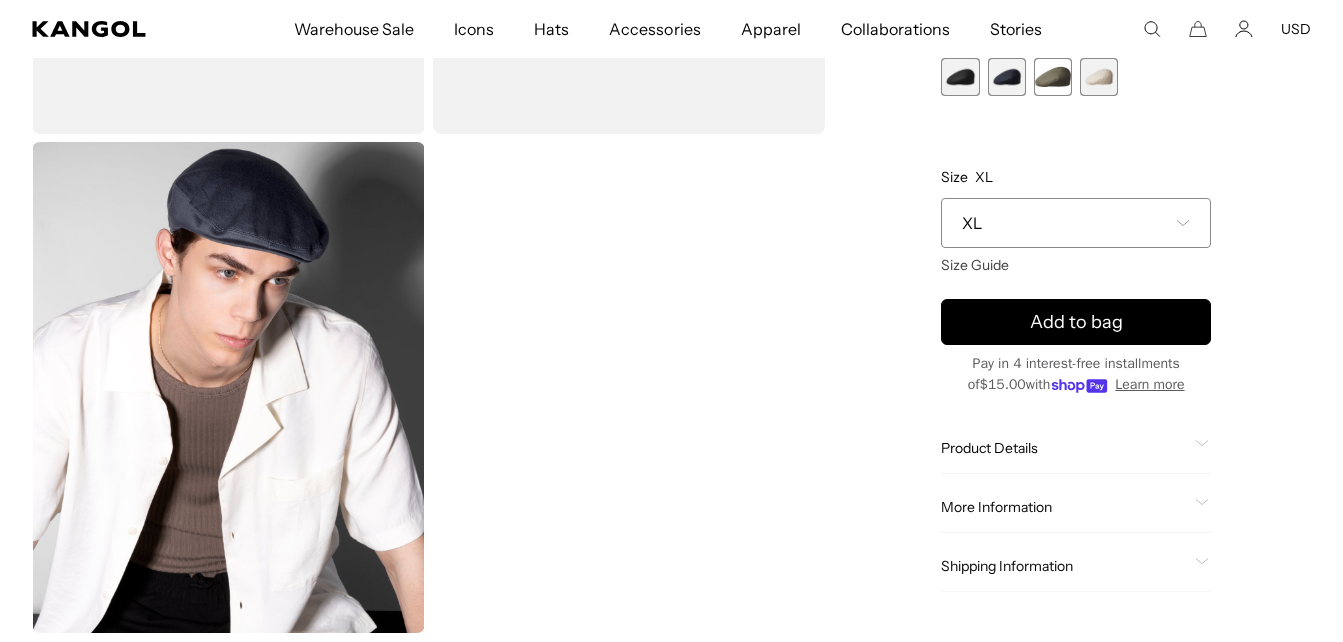 click at bounding box center [228, 387] 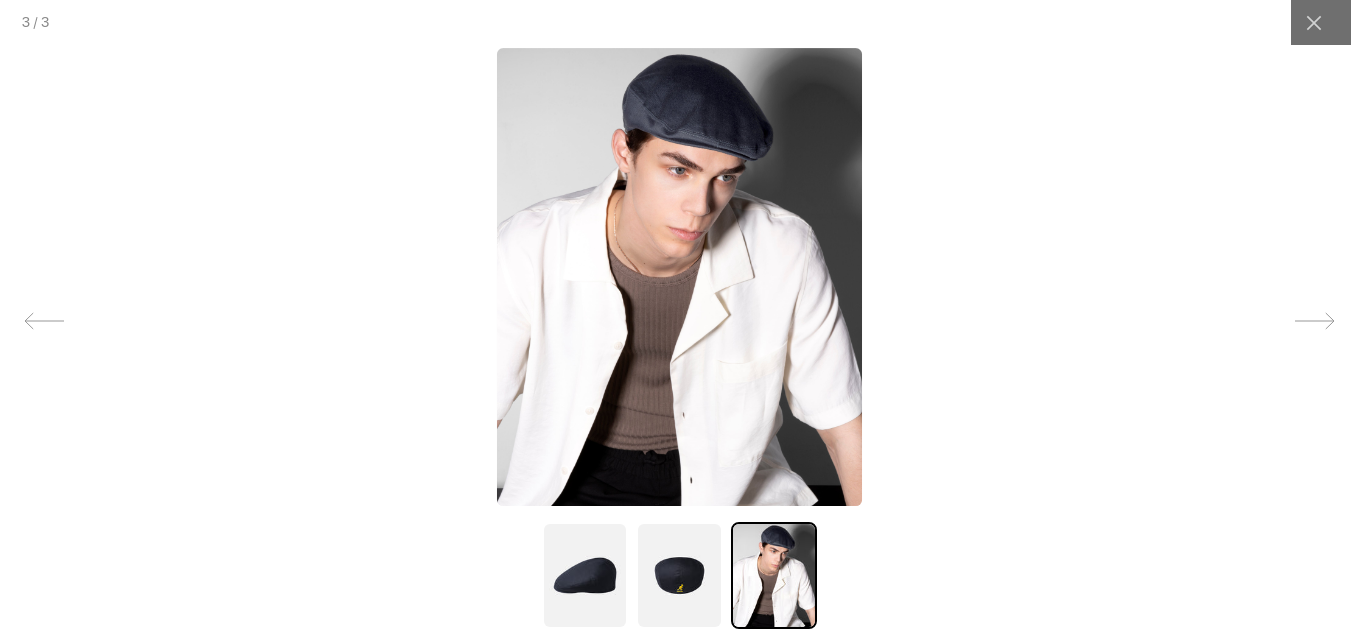 scroll, scrollTop: 464, scrollLeft: 0, axis: vertical 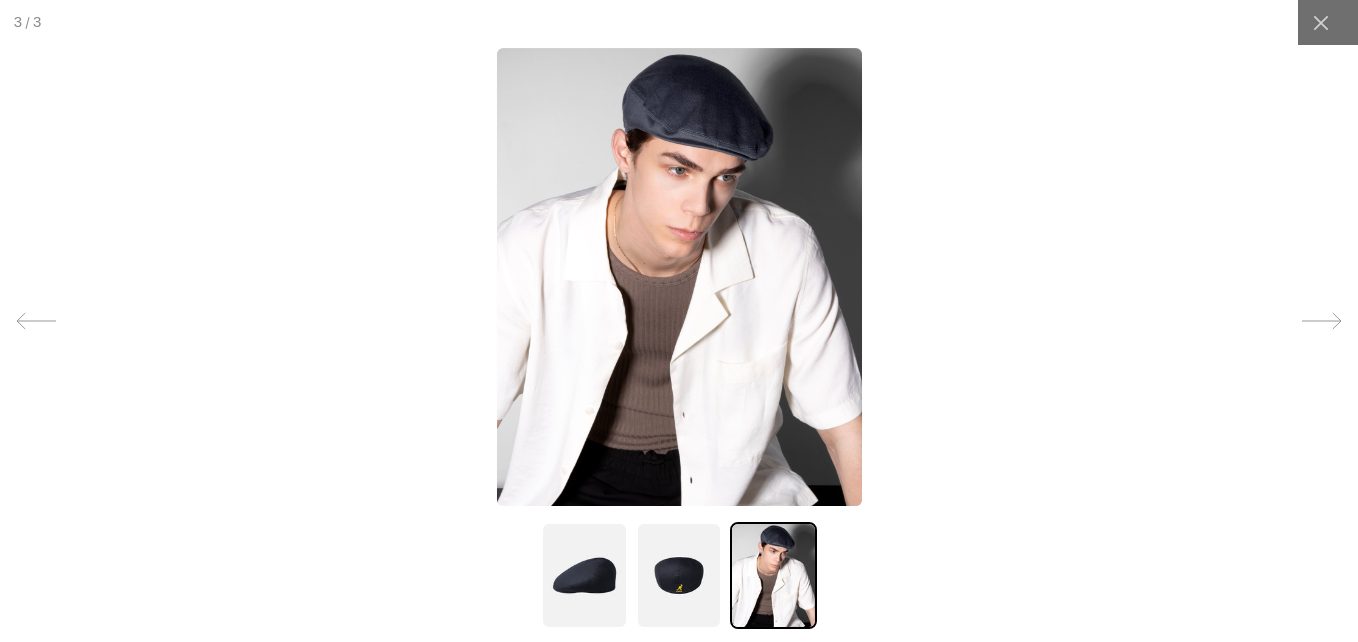 drag, startPoint x: 303, startPoint y: 423, endPoint x: 341, endPoint y: 513, distance: 97.6934 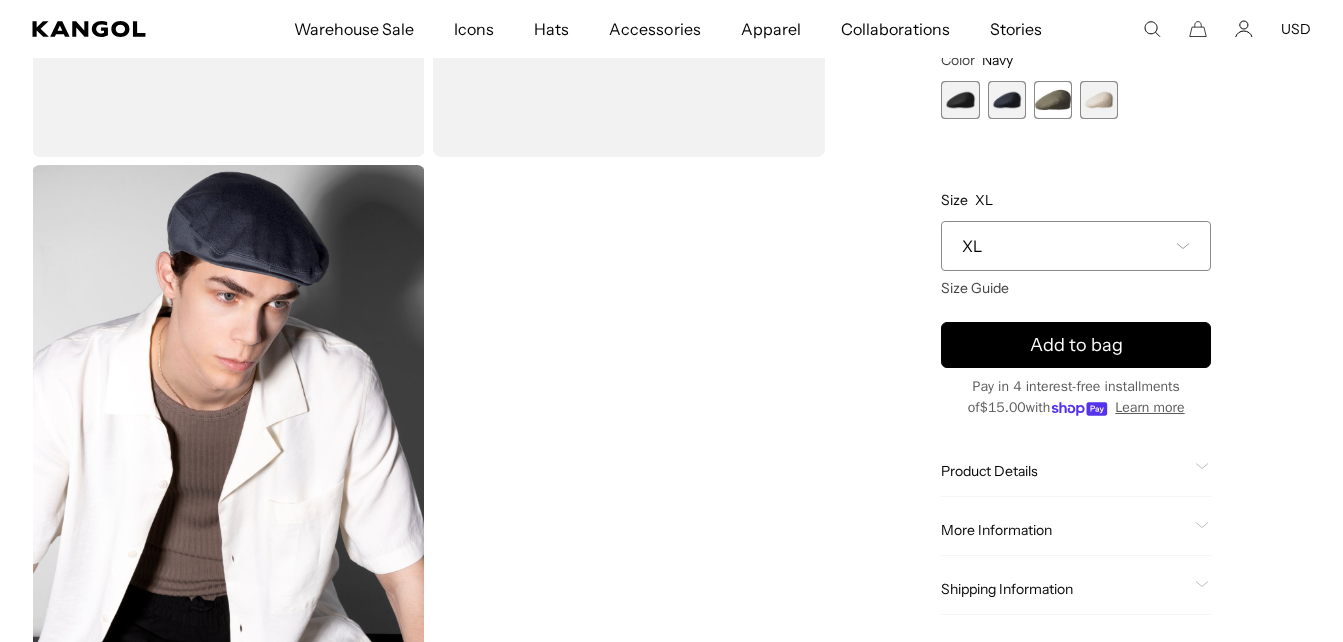 scroll, scrollTop: 0, scrollLeft: 412, axis: horizontal 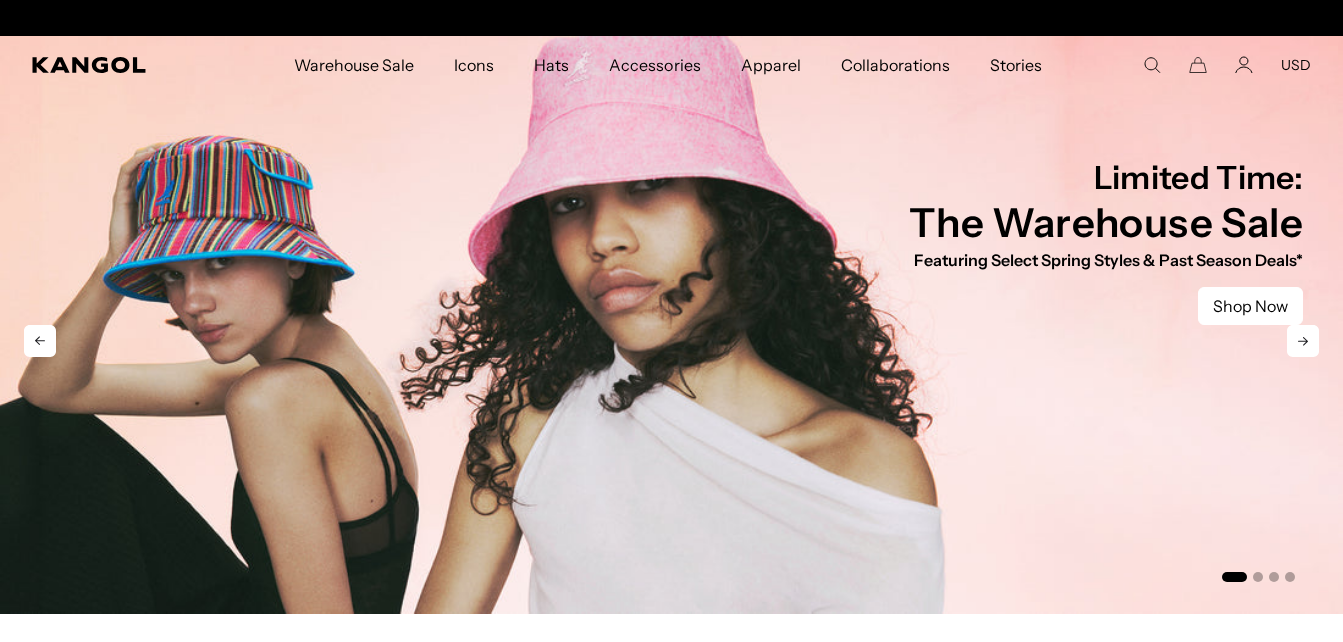 click at bounding box center [671, 325] 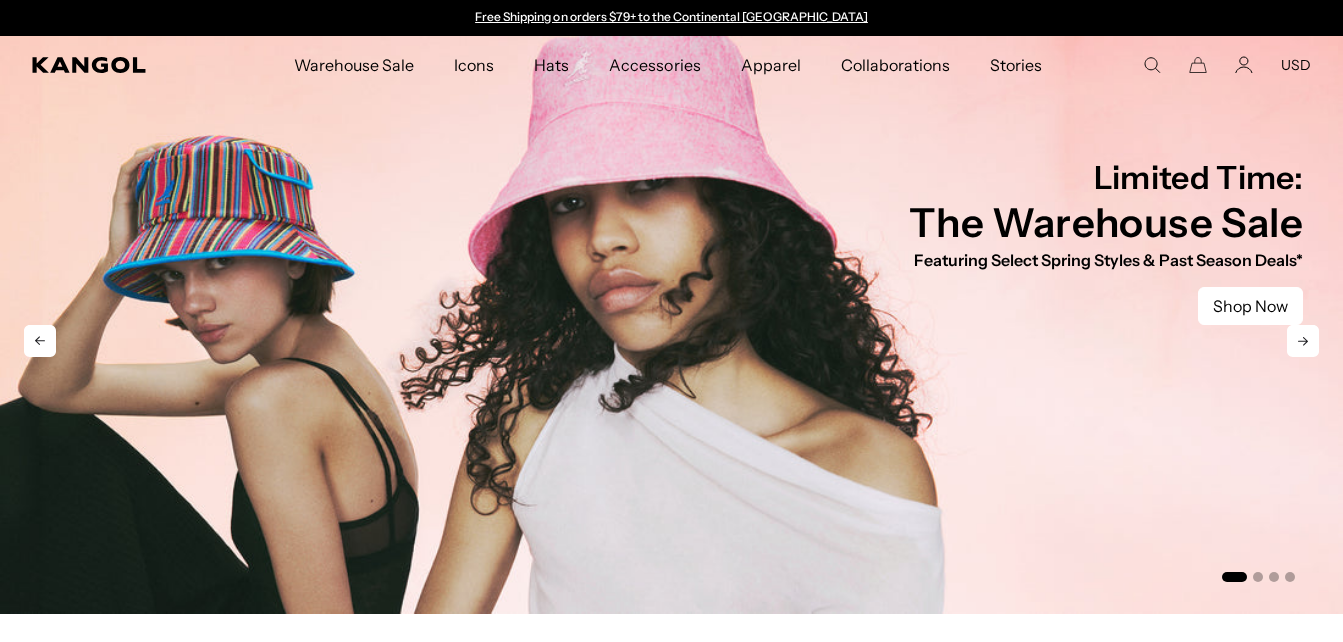 scroll, scrollTop: 0, scrollLeft: 412, axis: horizontal 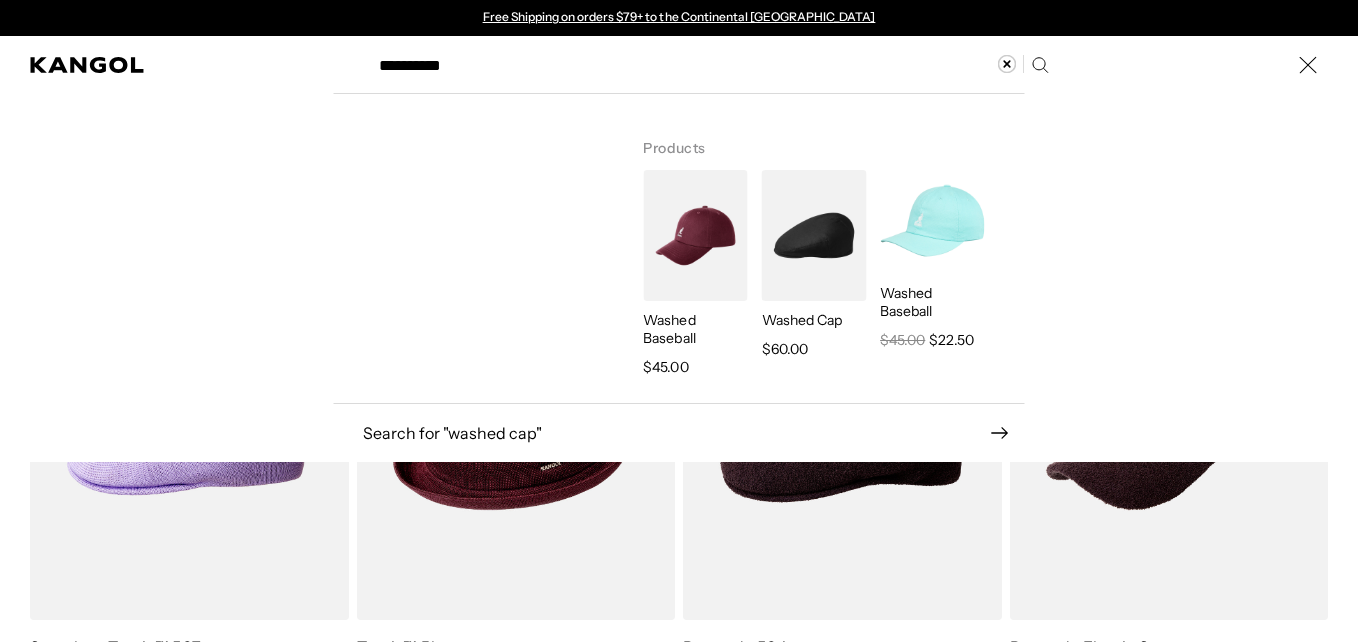 type on "**********" 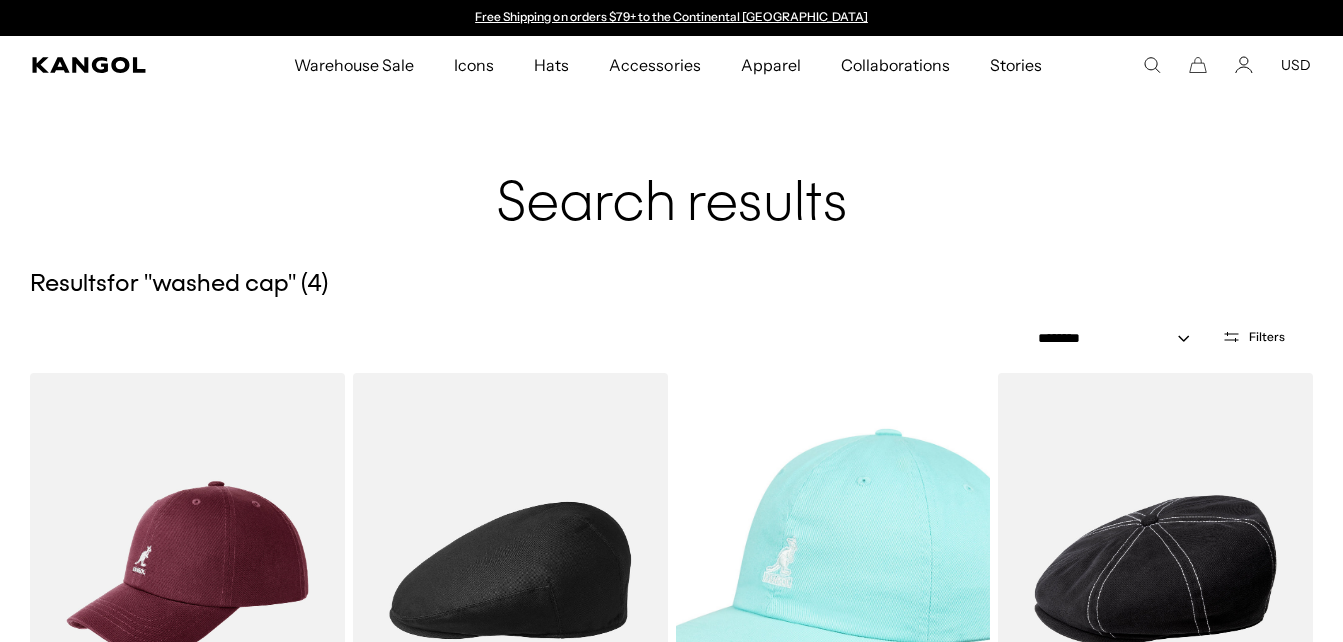scroll, scrollTop: 0, scrollLeft: 412, axis: horizontal 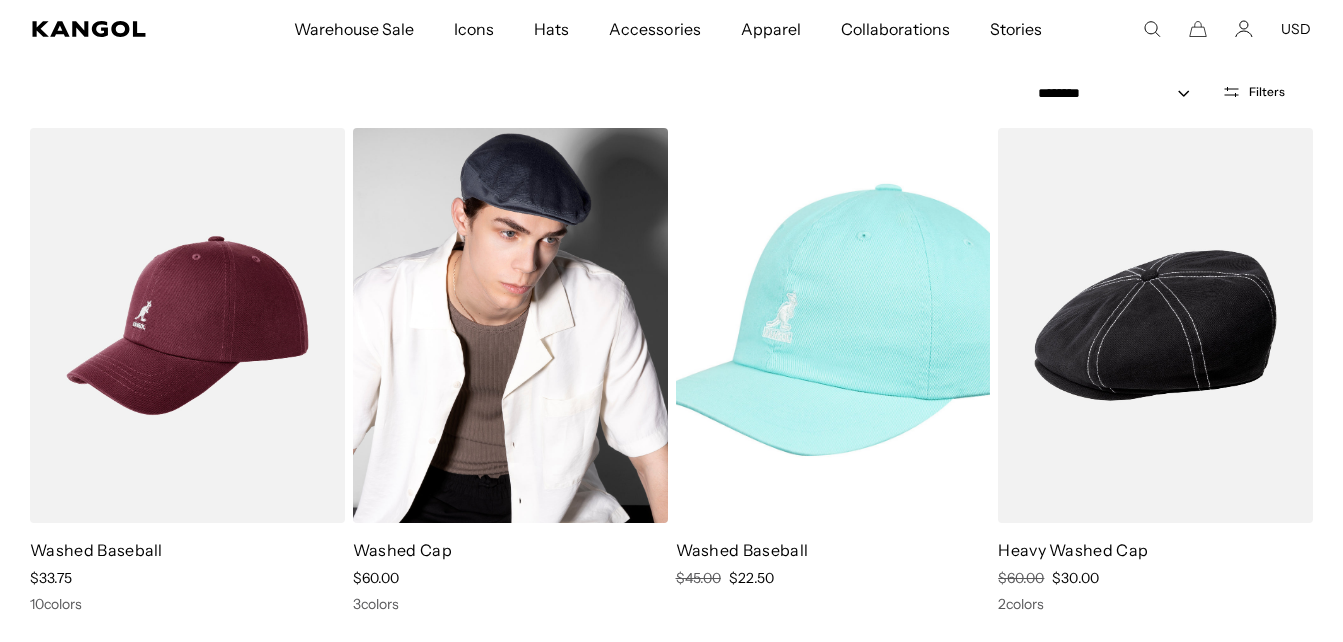 click at bounding box center (510, 325) 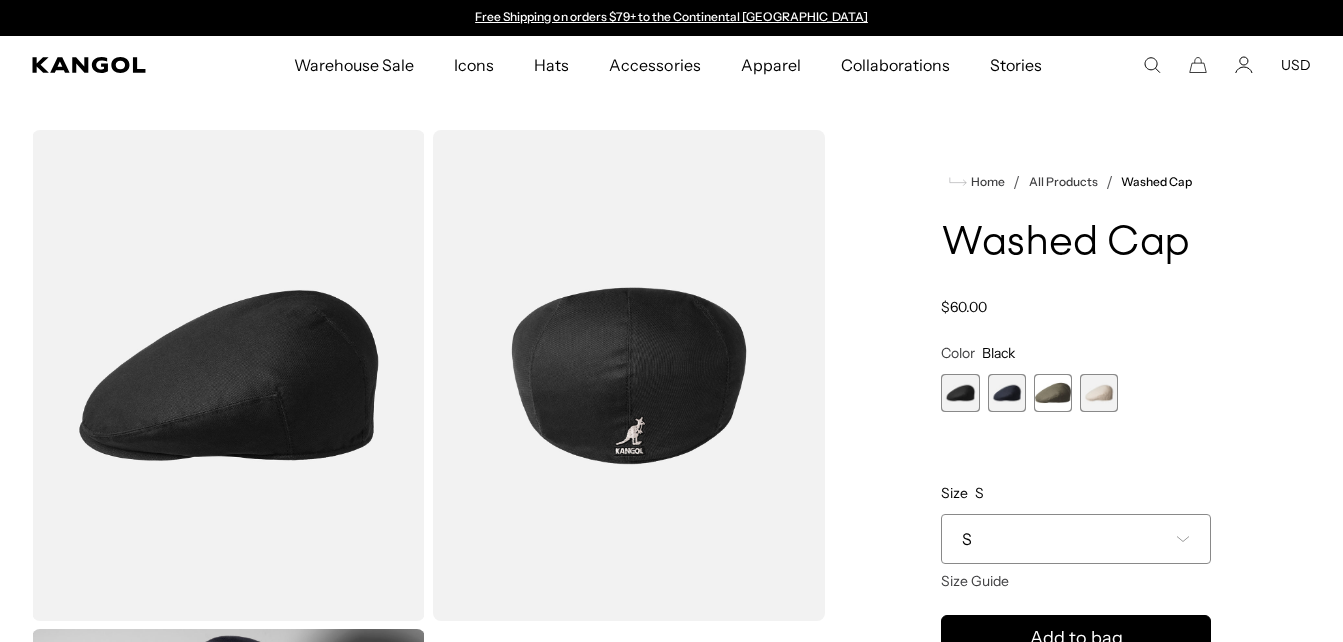 click at bounding box center (1007, 393) 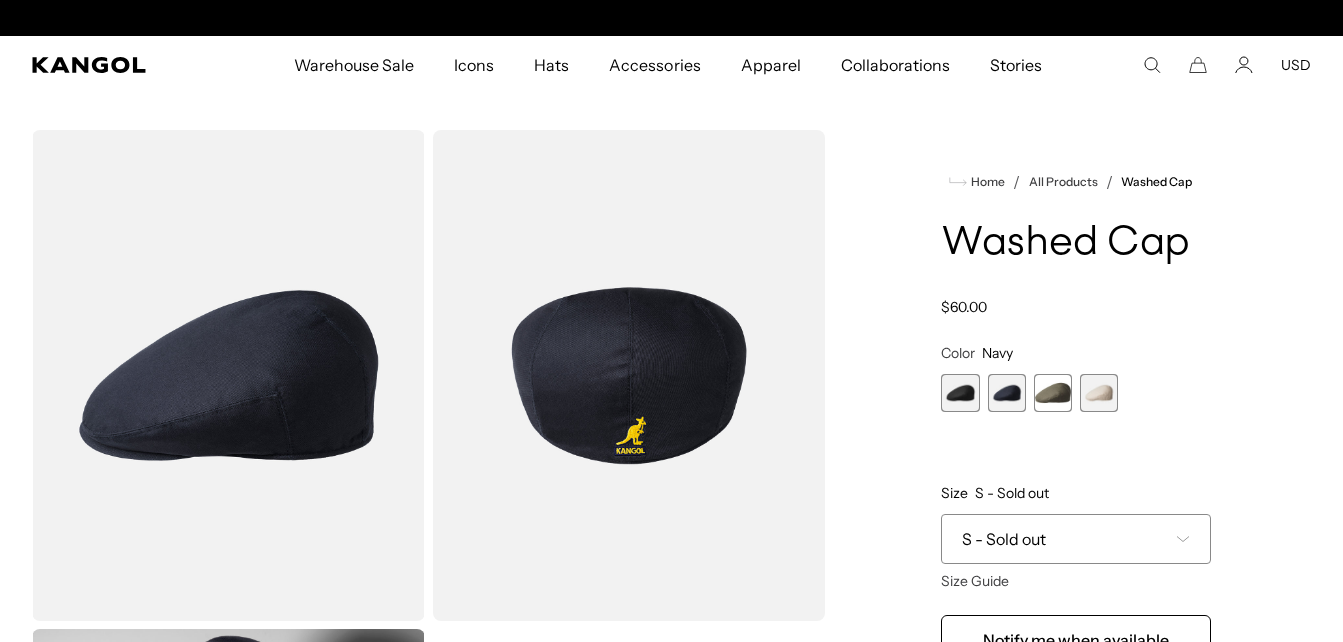 scroll, scrollTop: 0, scrollLeft: 412, axis: horizontal 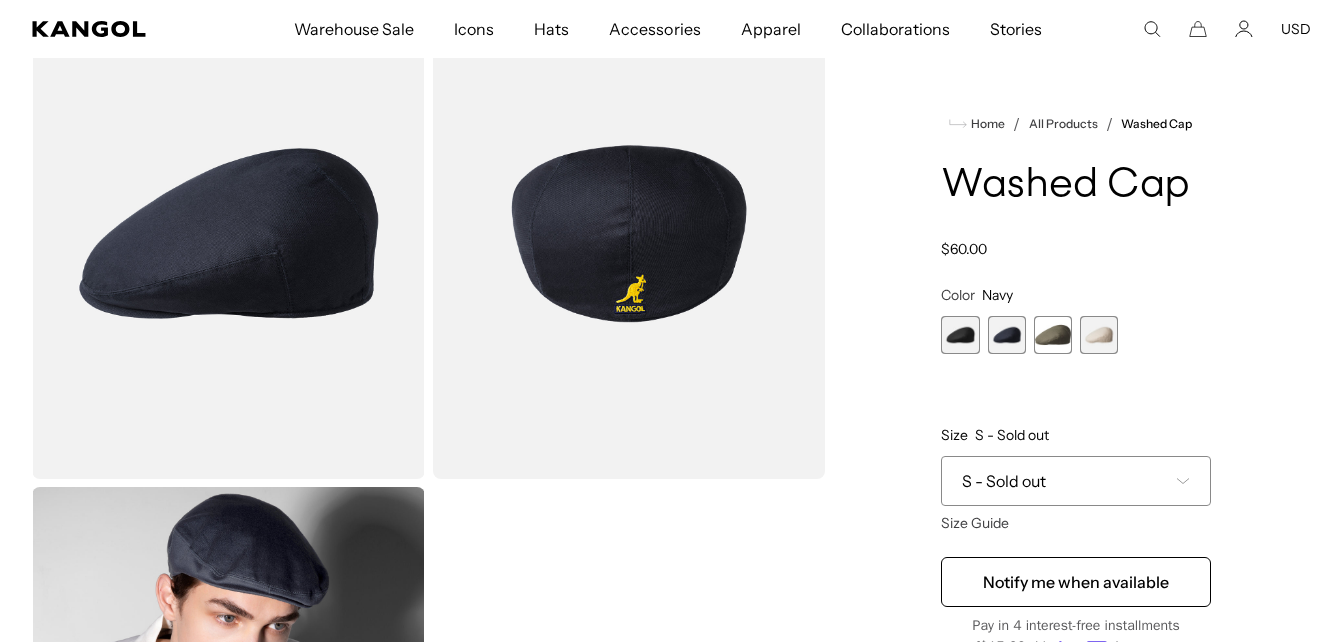 click on "S - Sold out" at bounding box center [1076, 481] 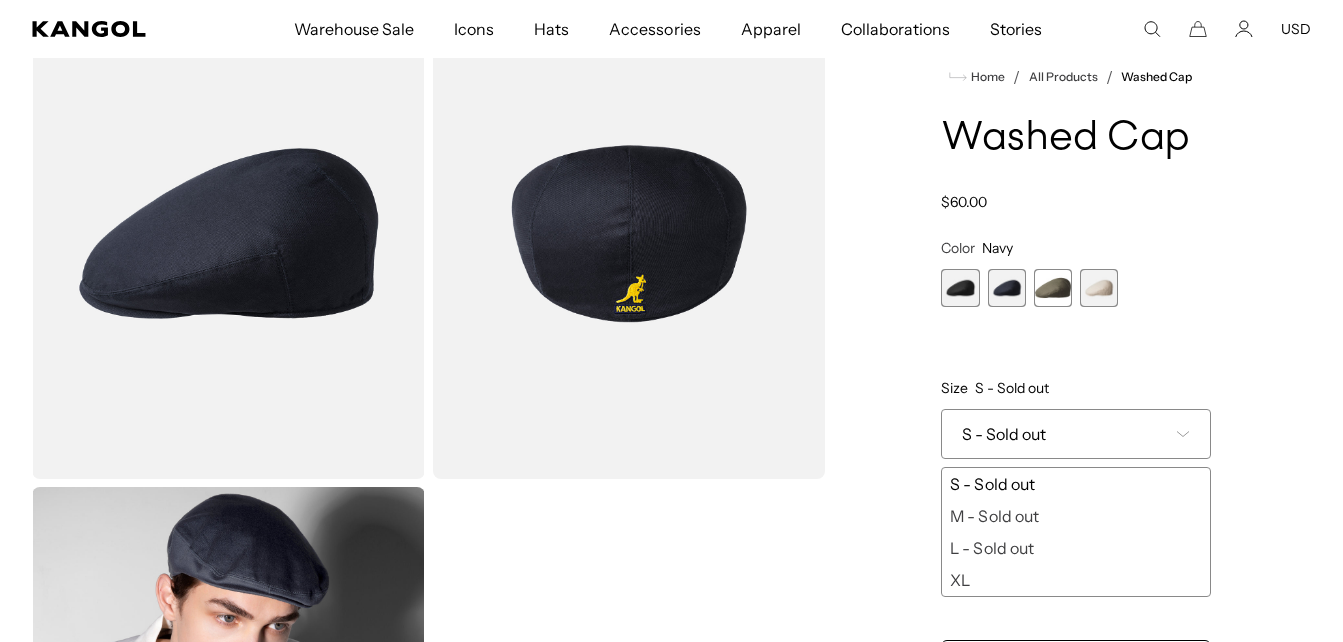 scroll, scrollTop: 0, scrollLeft: 0, axis: both 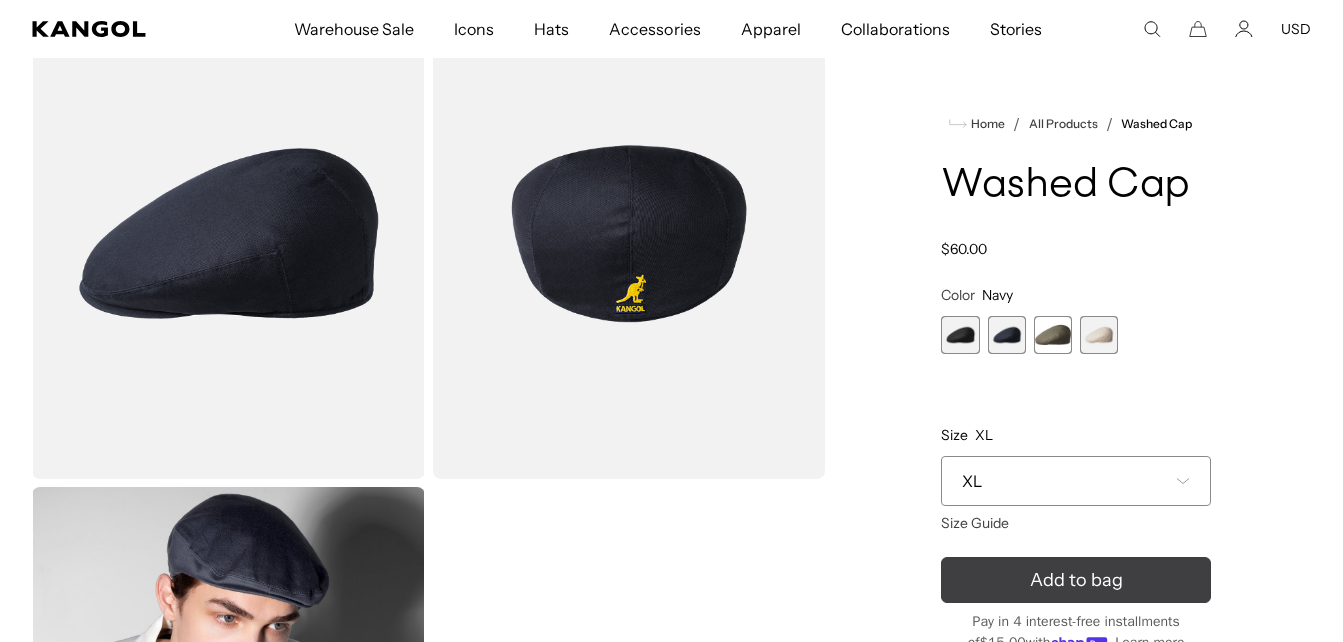 click on "Add to bag" at bounding box center (1076, 580) 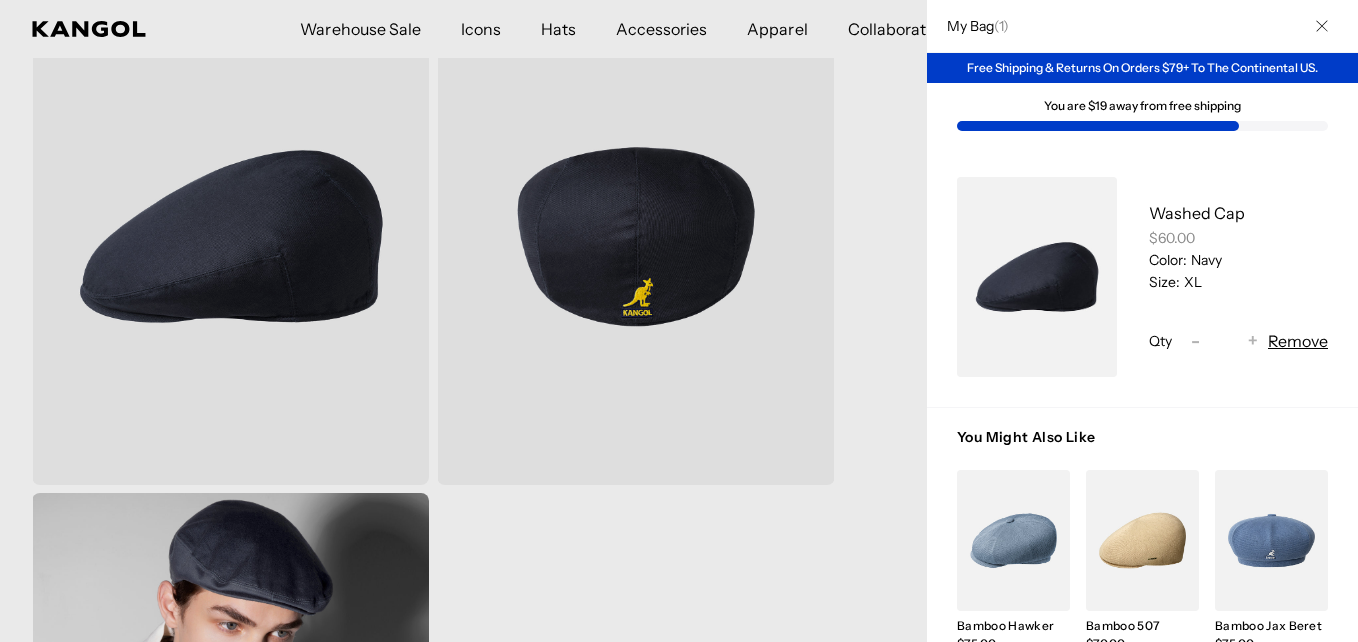scroll, scrollTop: 0, scrollLeft: 0, axis: both 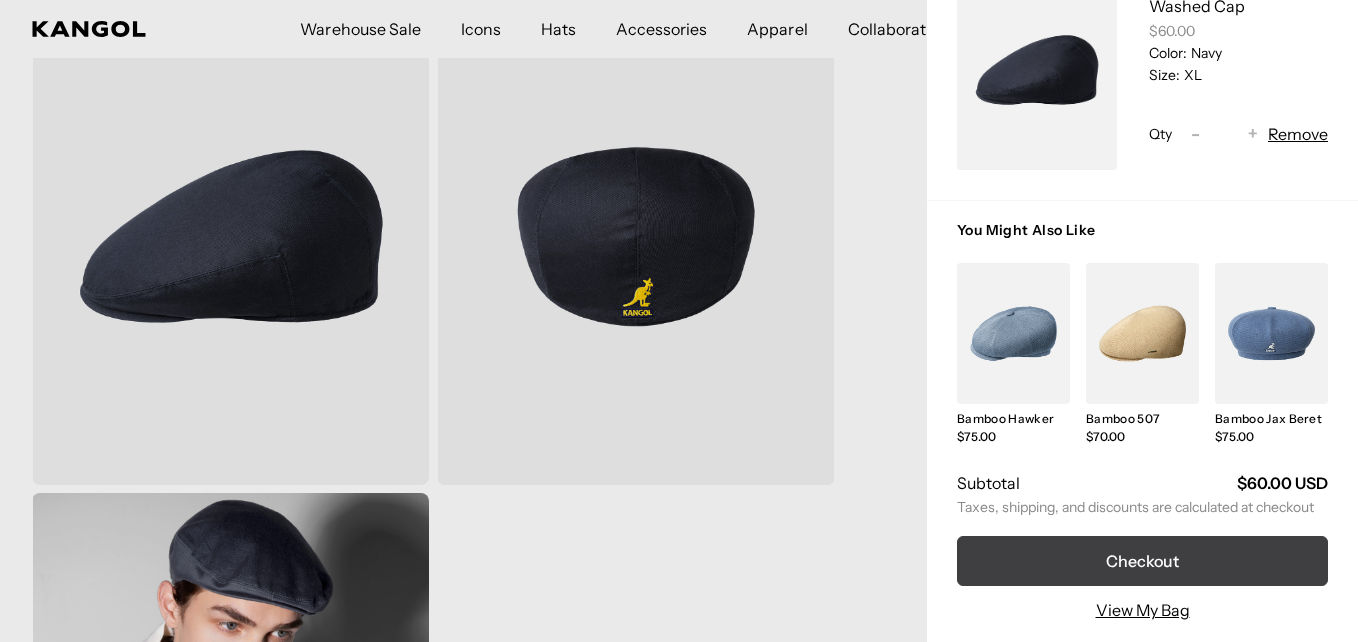 click on "Checkout" at bounding box center (1142, 561) 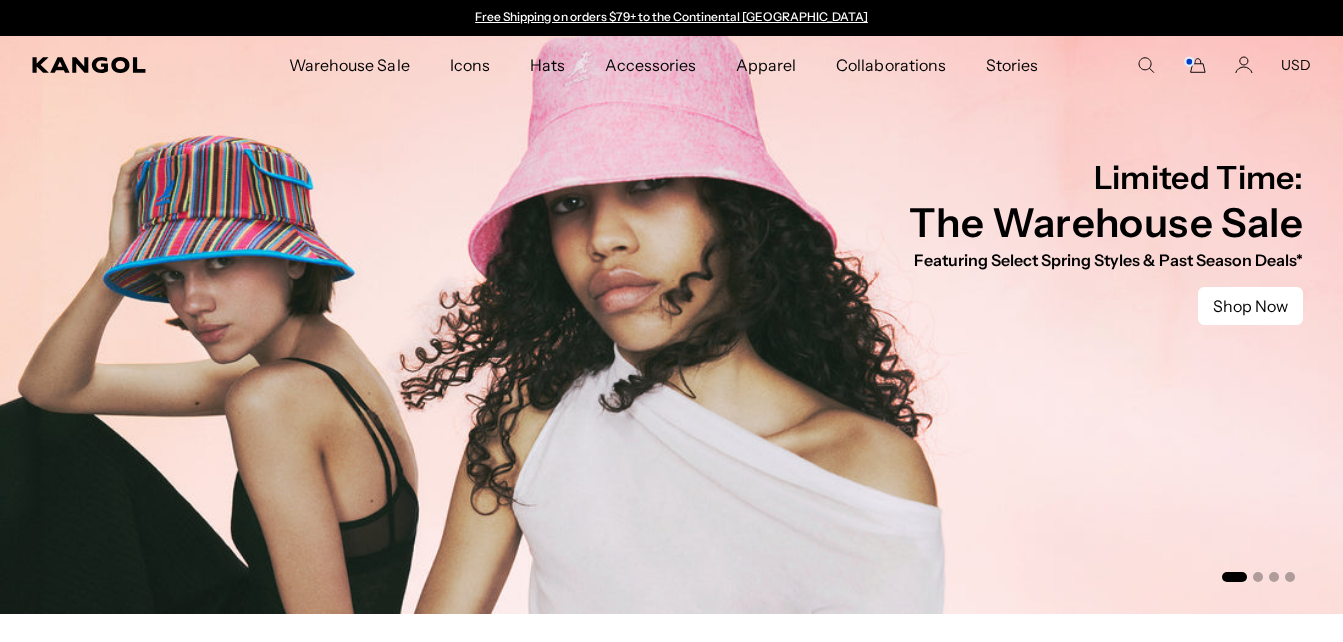 scroll, scrollTop: 0, scrollLeft: 0, axis: both 